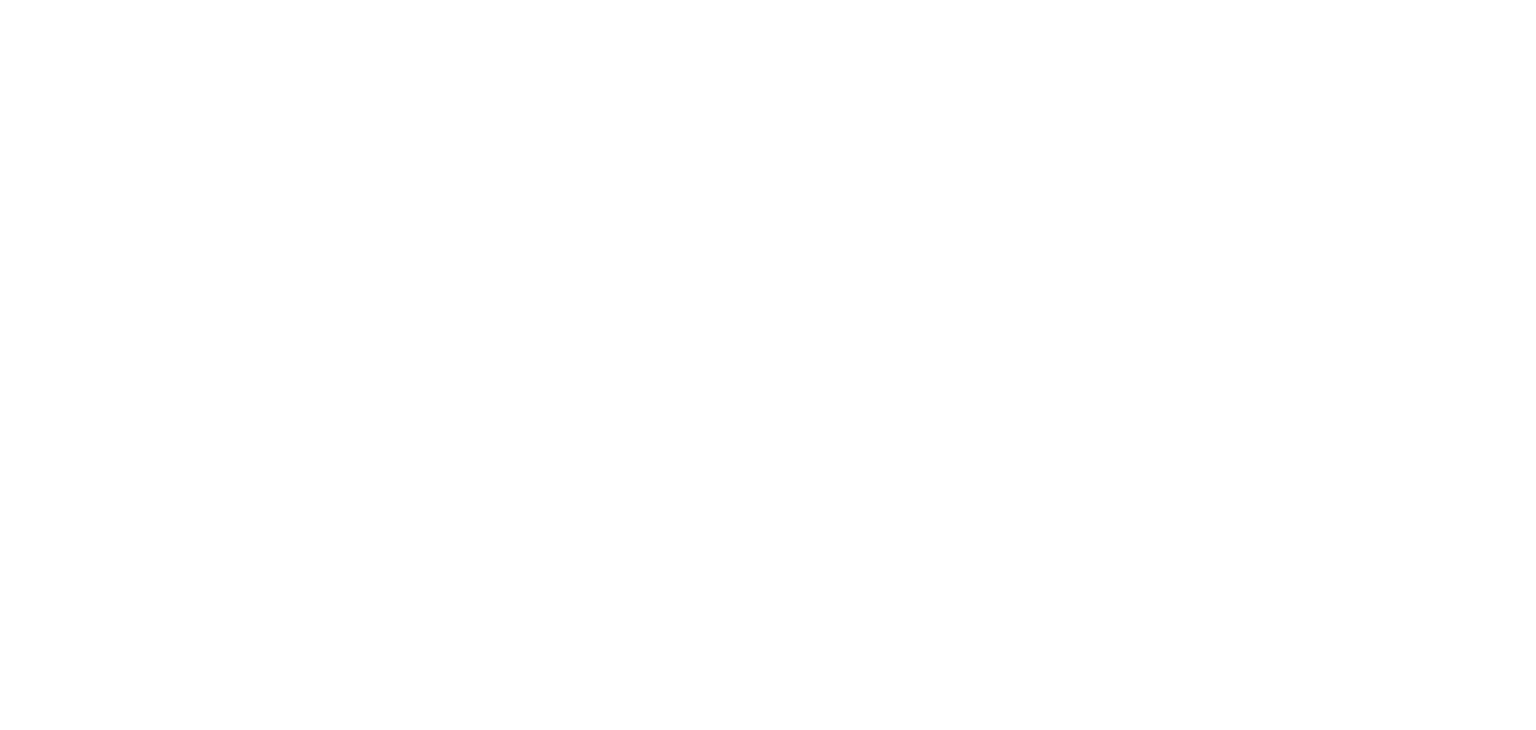 scroll, scrollTop: 0, scrollLeft: 0, axis: both 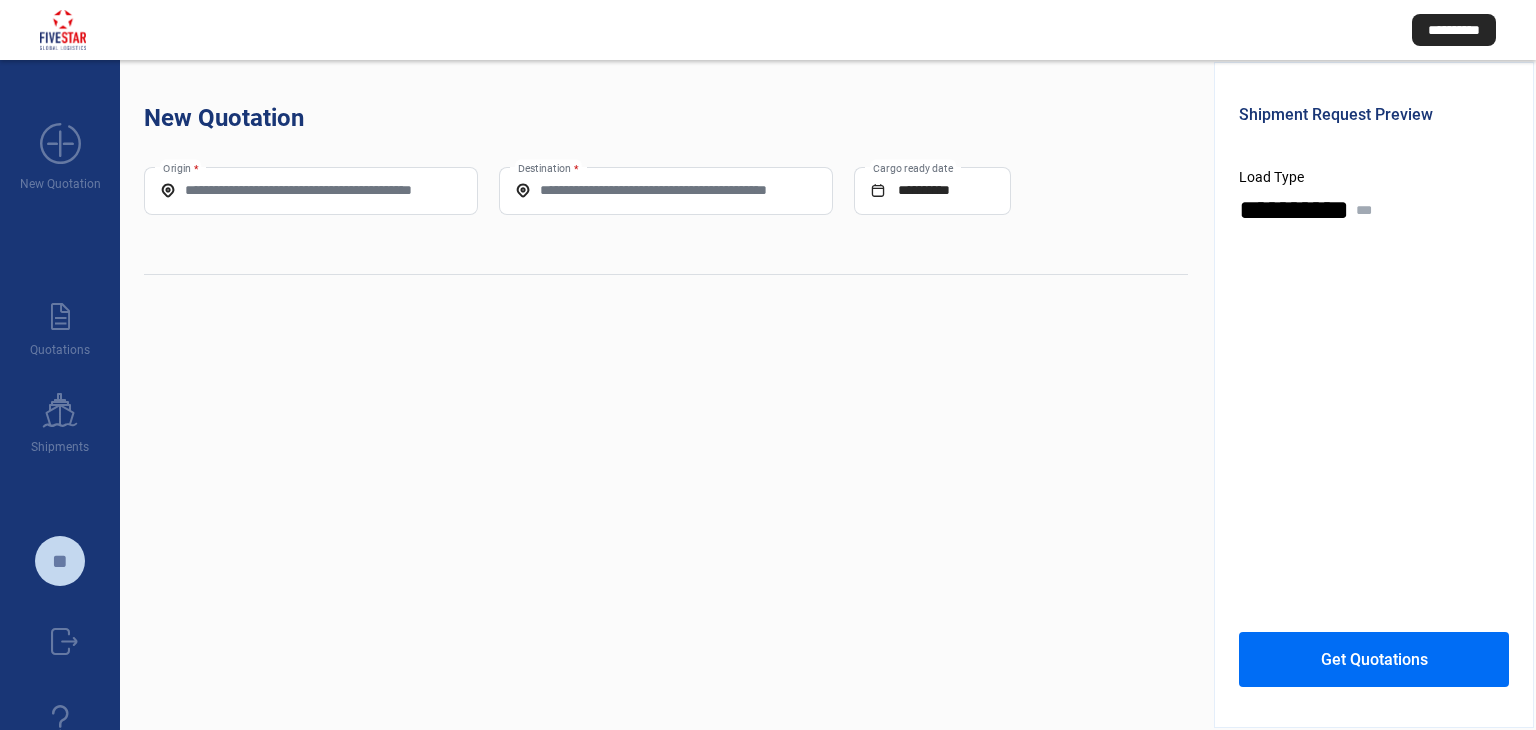 click on "Origin *" at bounding box center (311, 190) 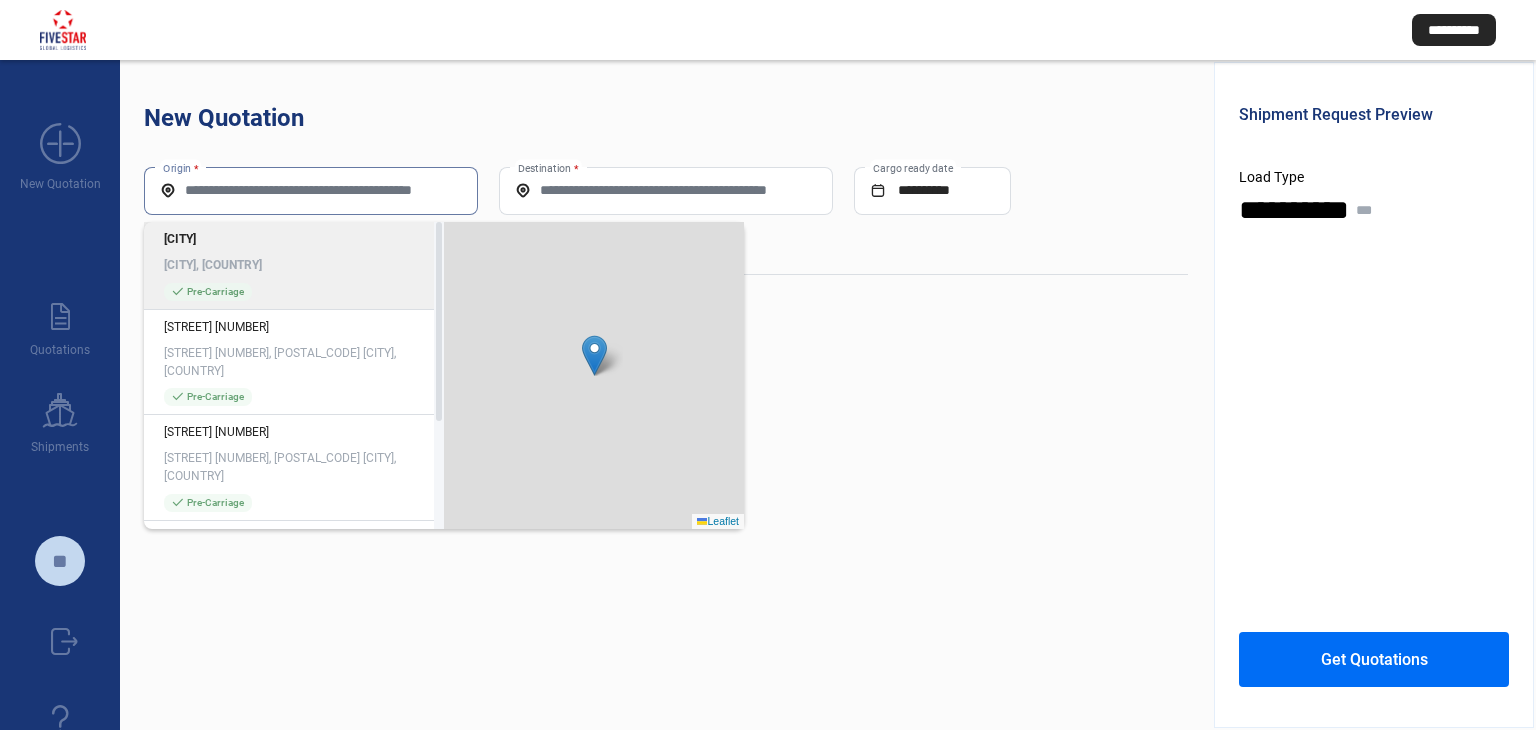 paste on "**********" 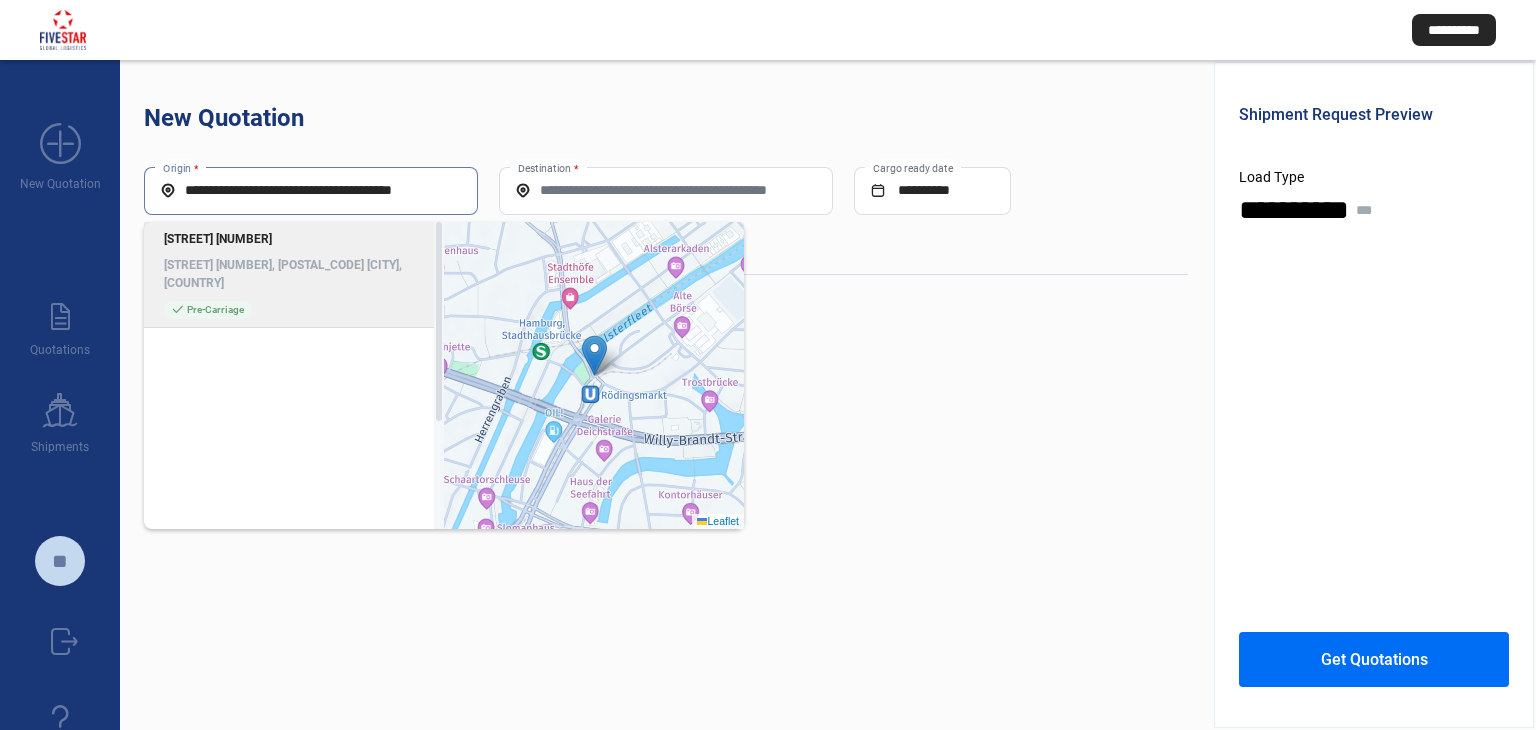 click on "[STREET] [NUMBER], [POSTAL_CODE] [CITY], [COUNTRY]" 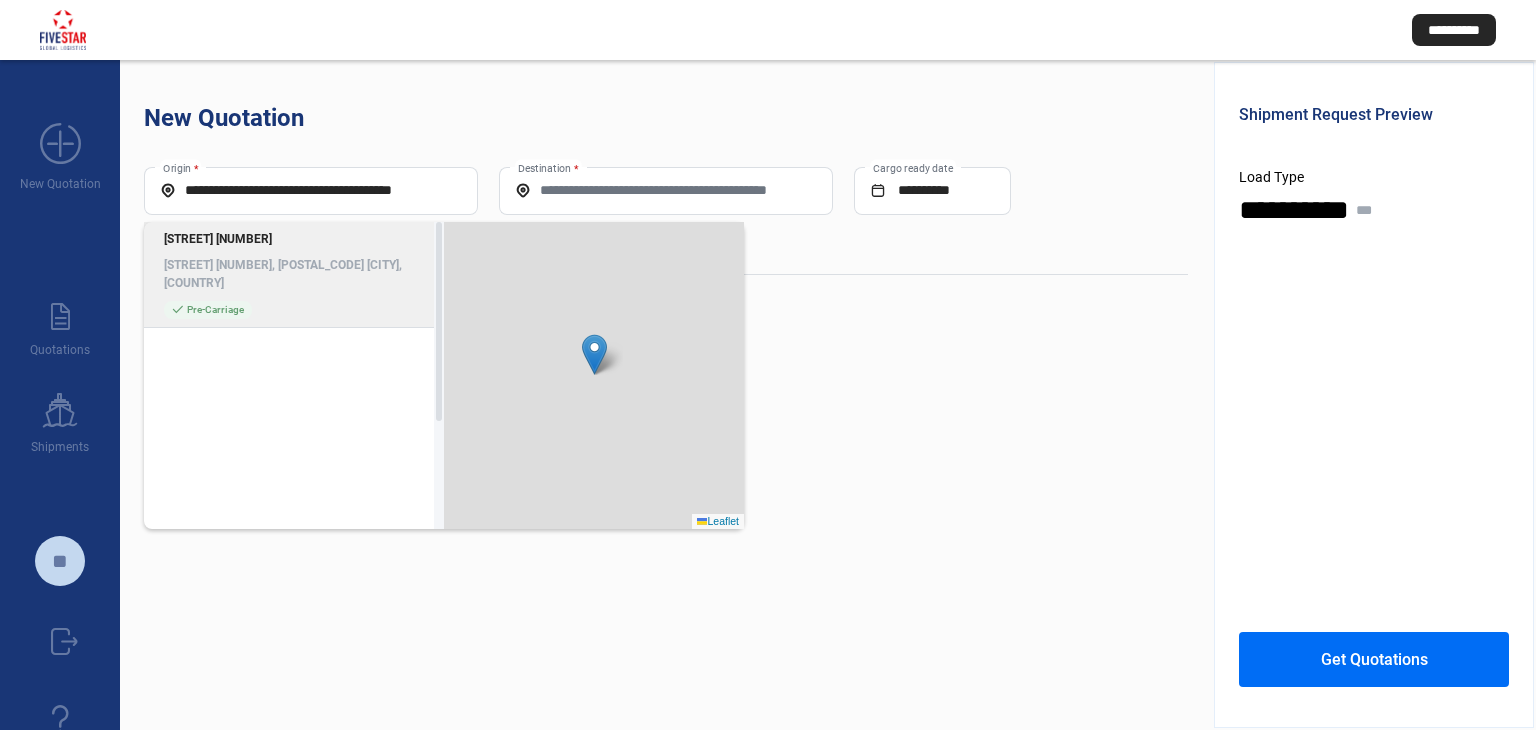 type on "**********" 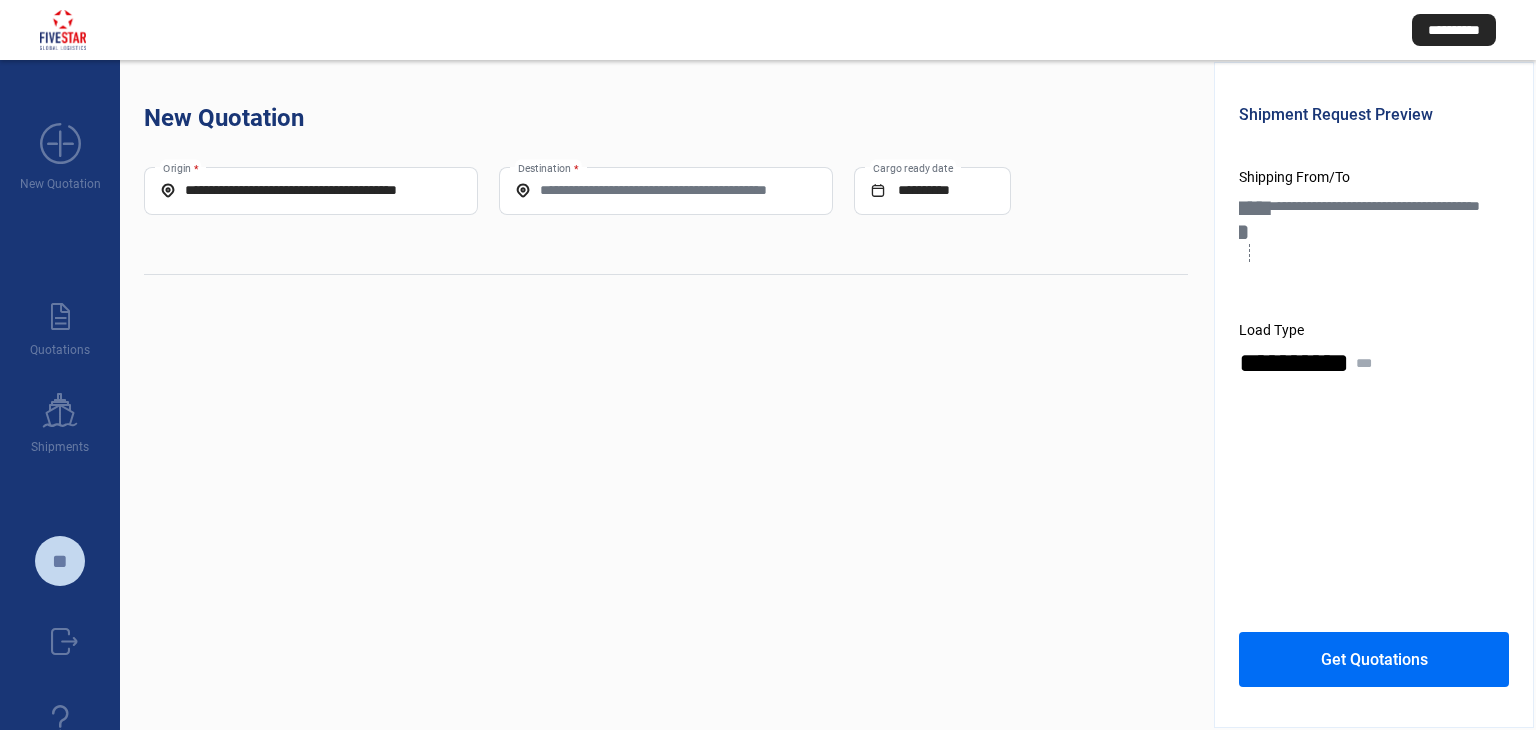 click on "Destination *" at bounding box center (666, 190) 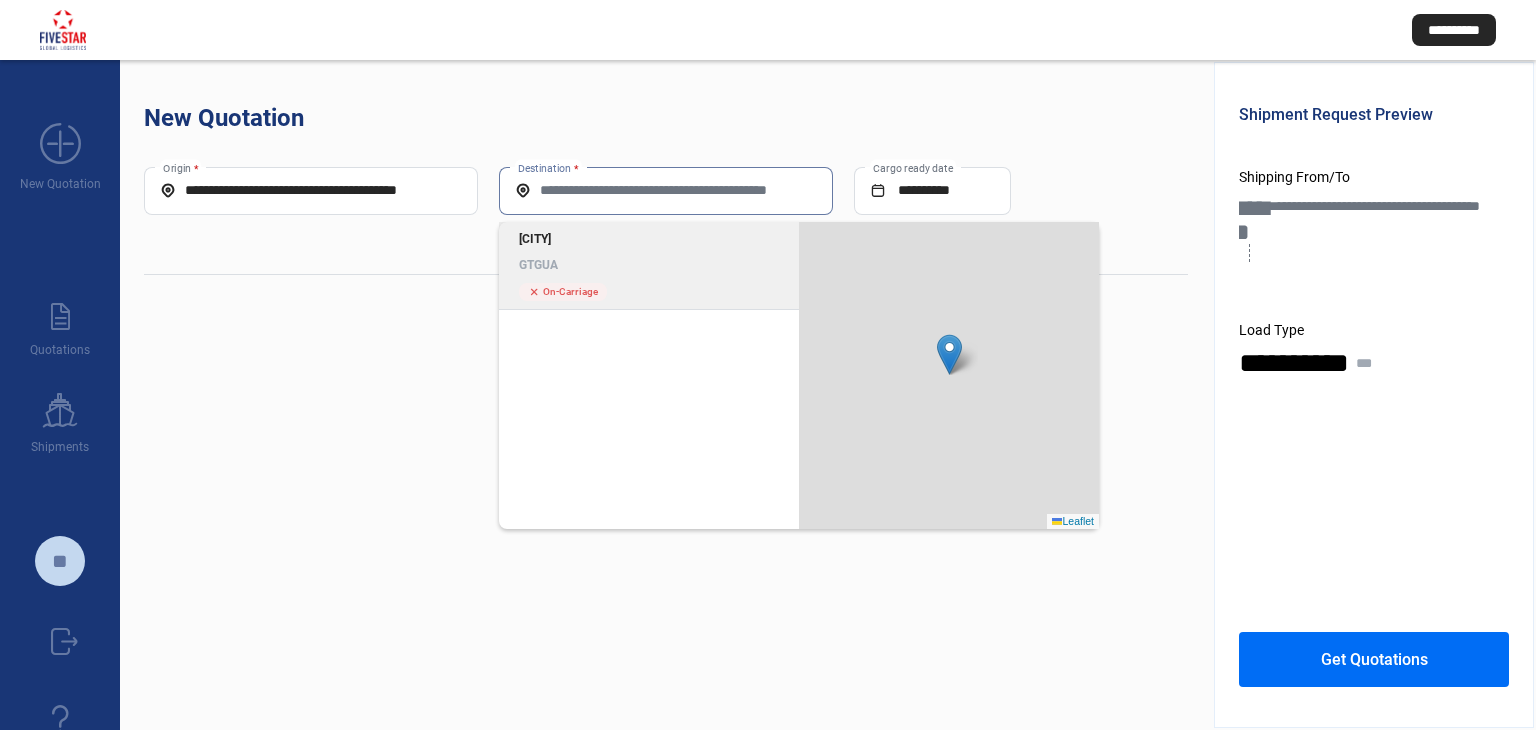 click on "cross  On-Carriage" 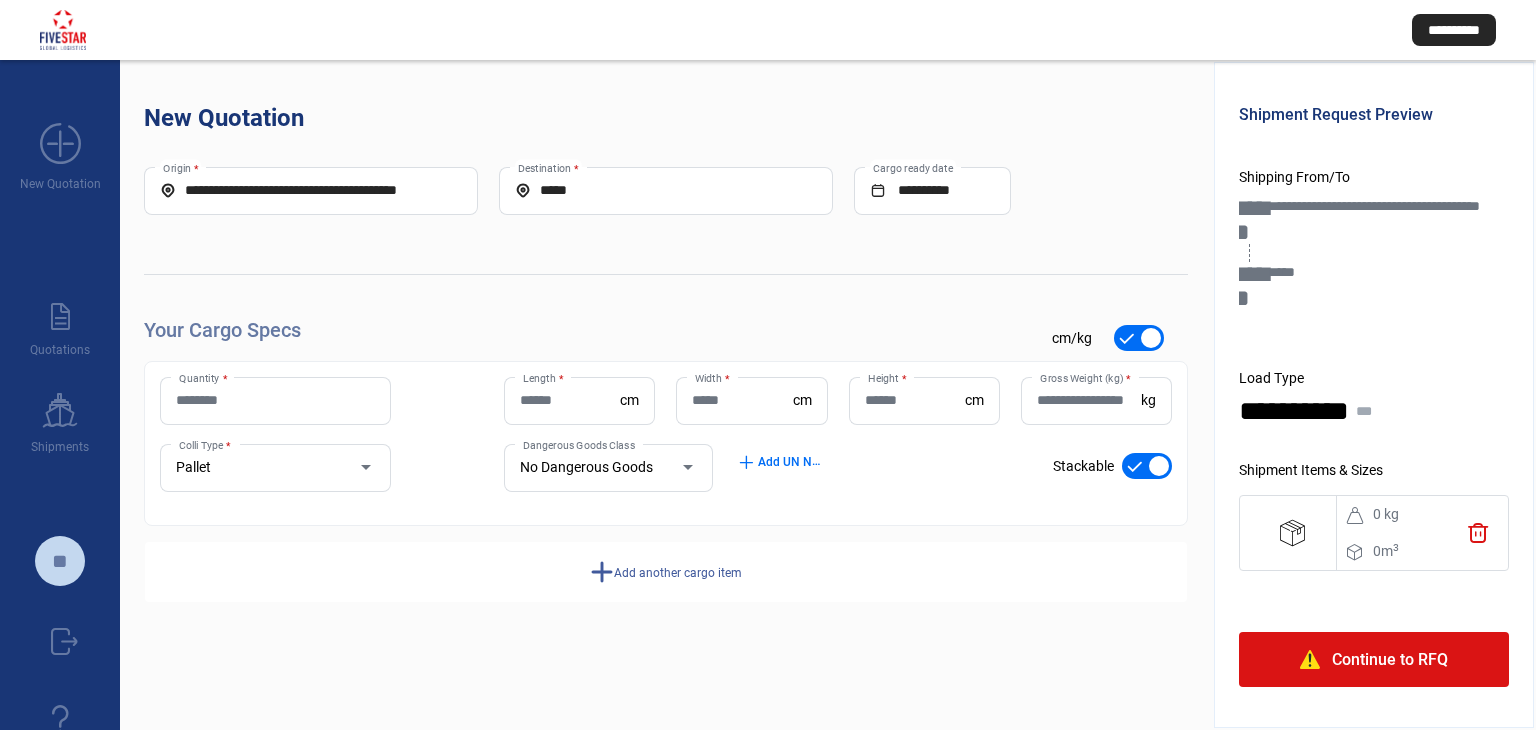 click on "Quantity *" at bounding box center (275, 400) 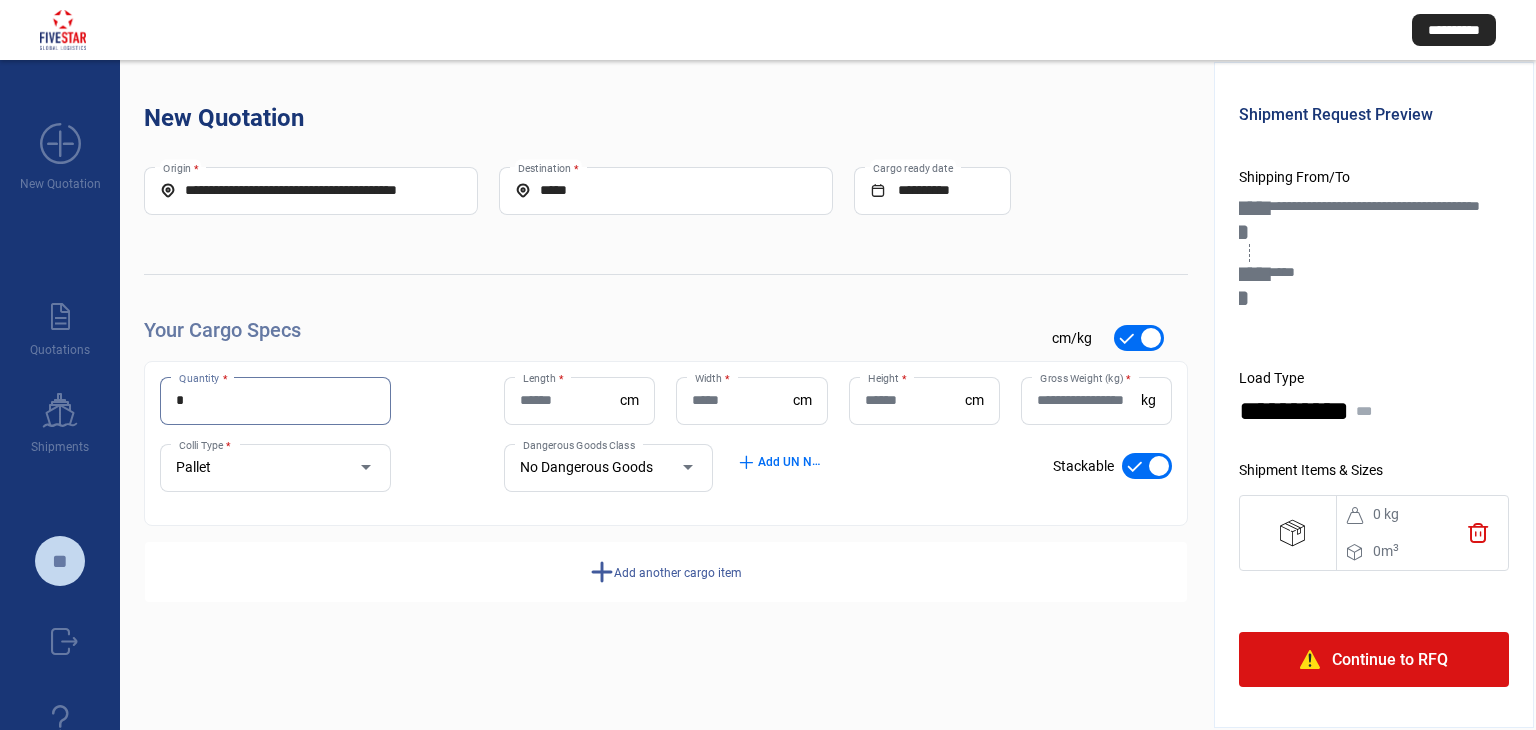 type on "*" 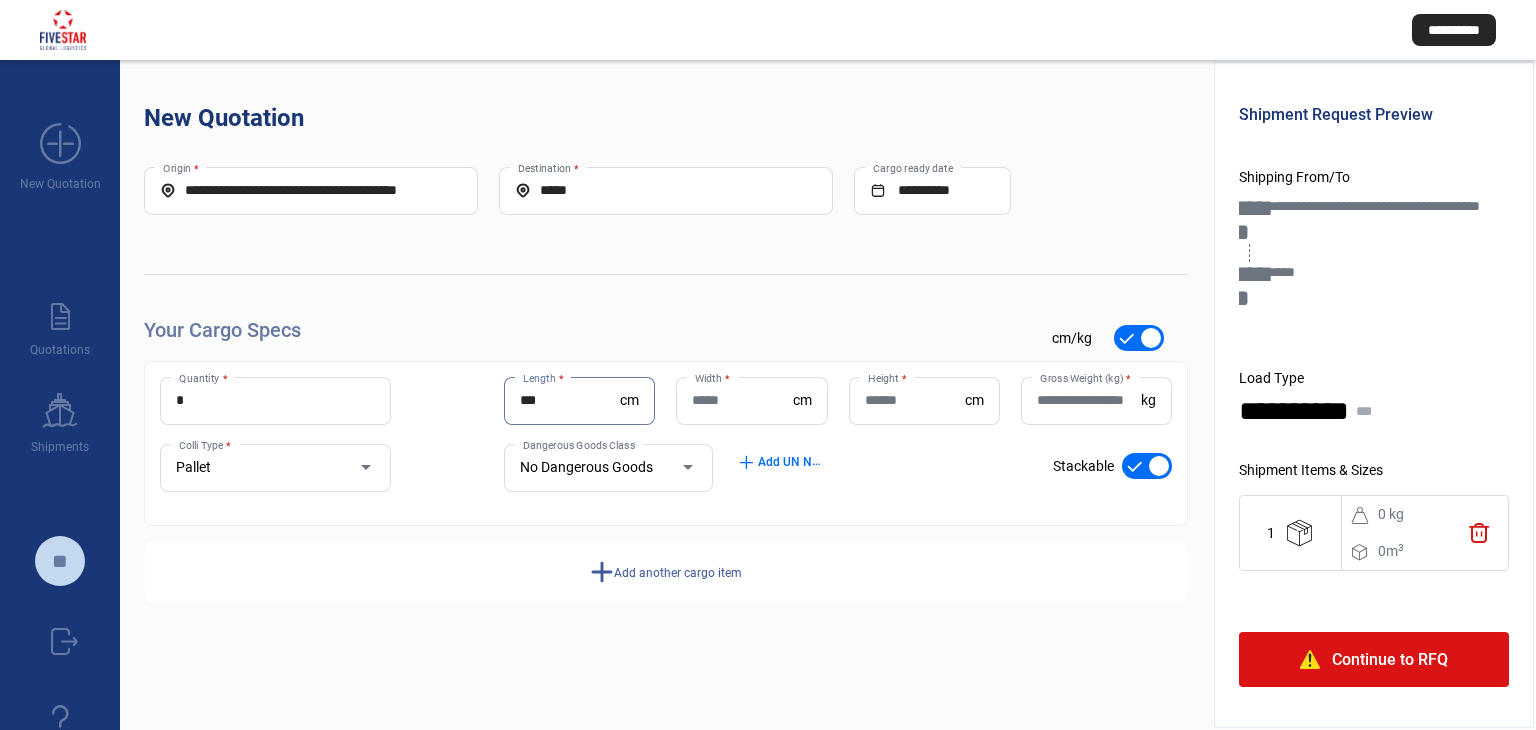 type on "***" 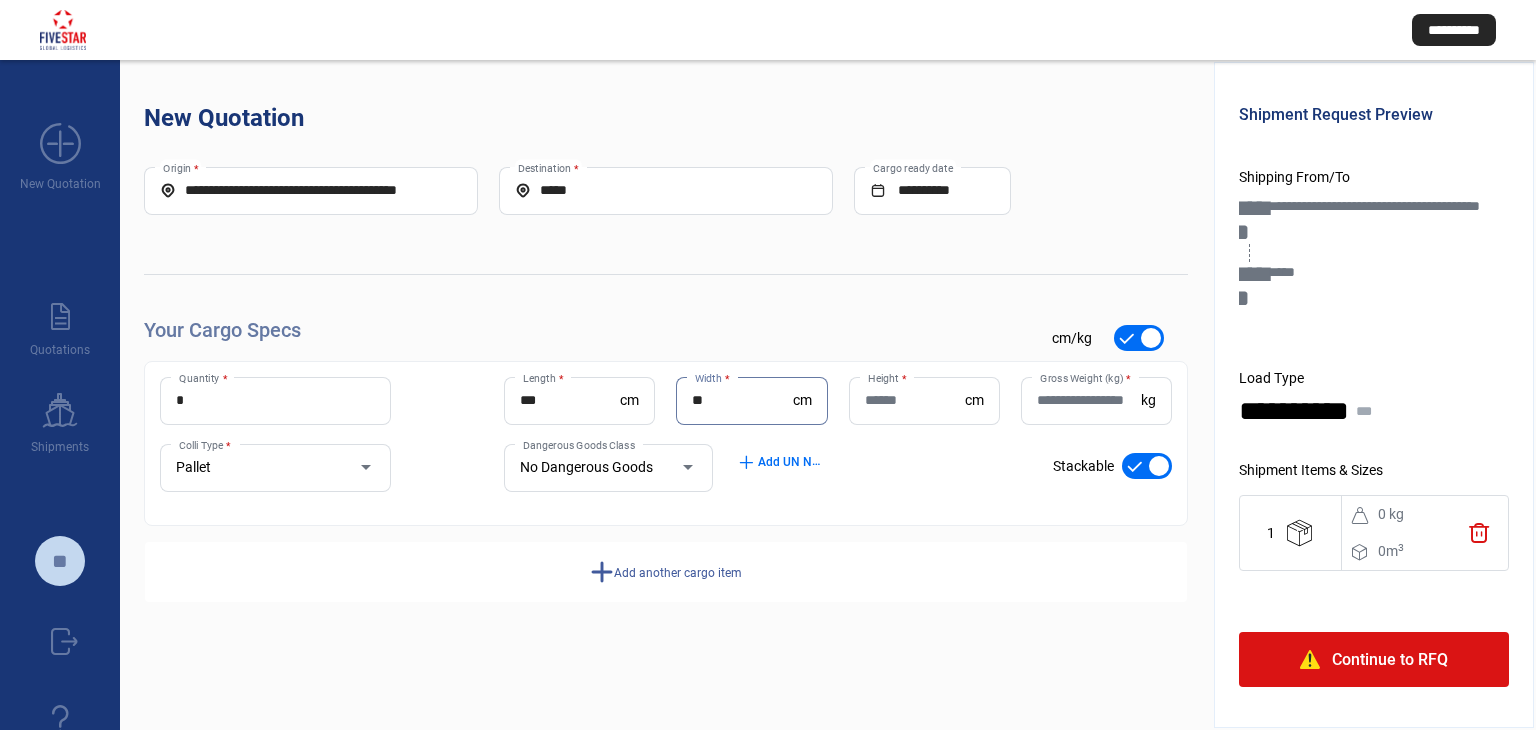 type on "**" 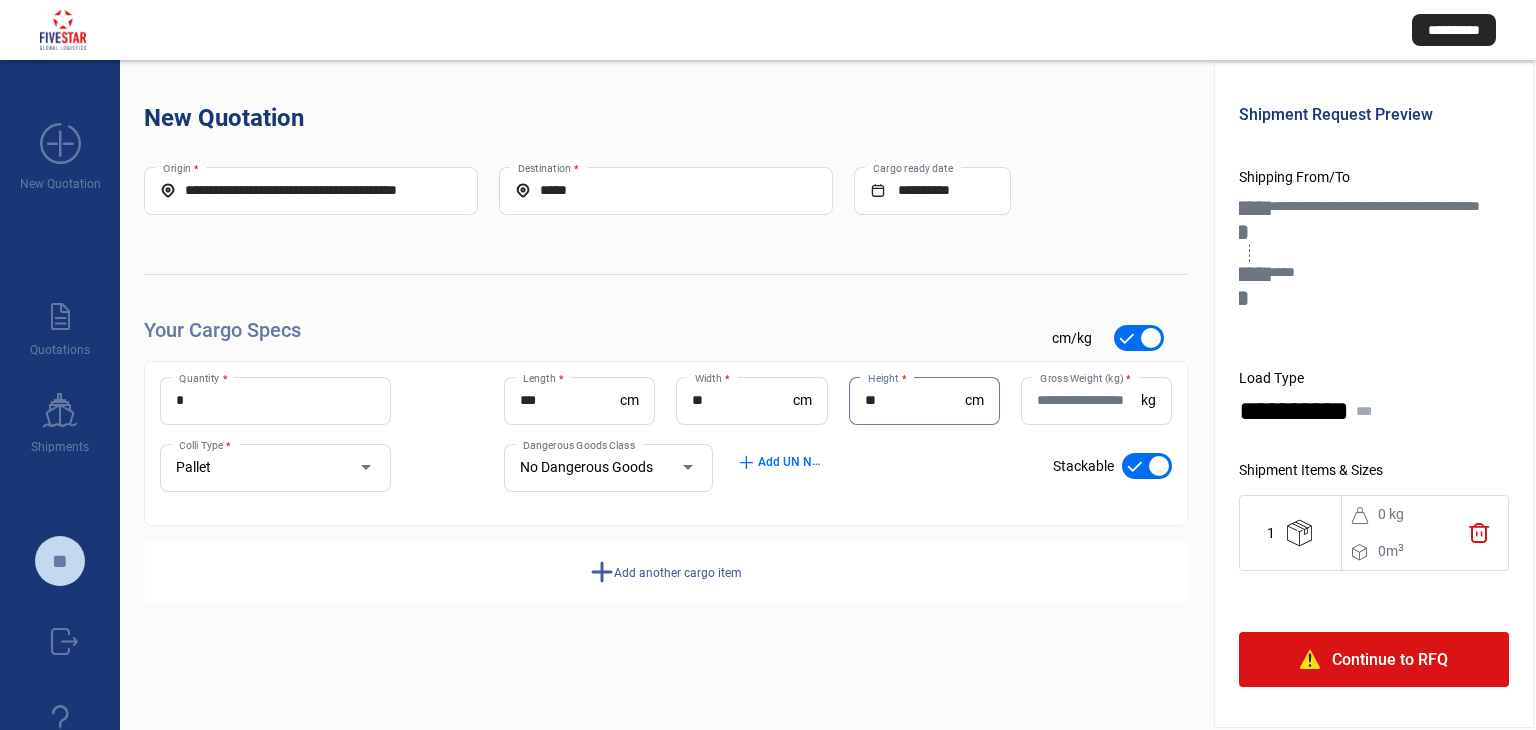 type on "**" 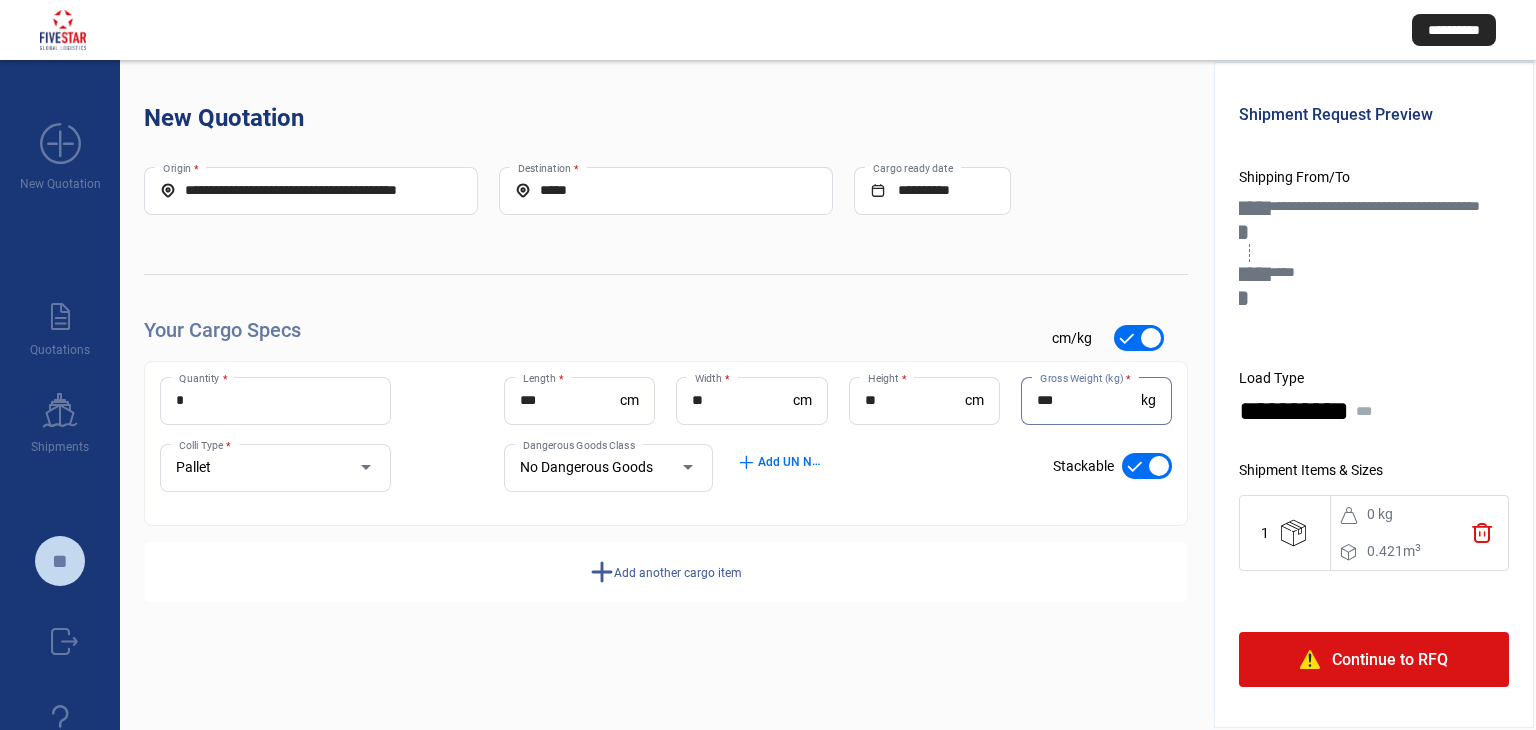 type on "***" 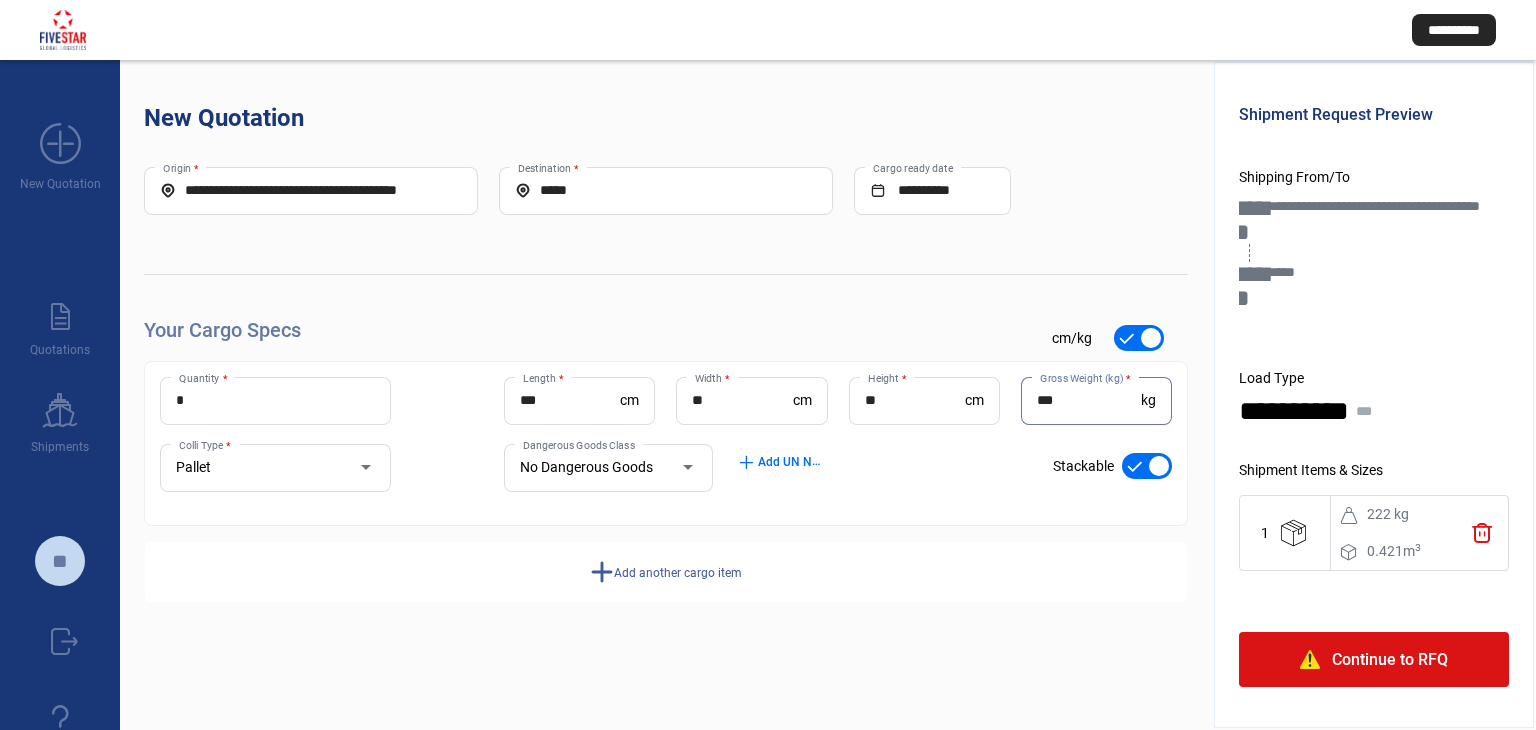 click on "Pallet" at bounding box center [256, 468] 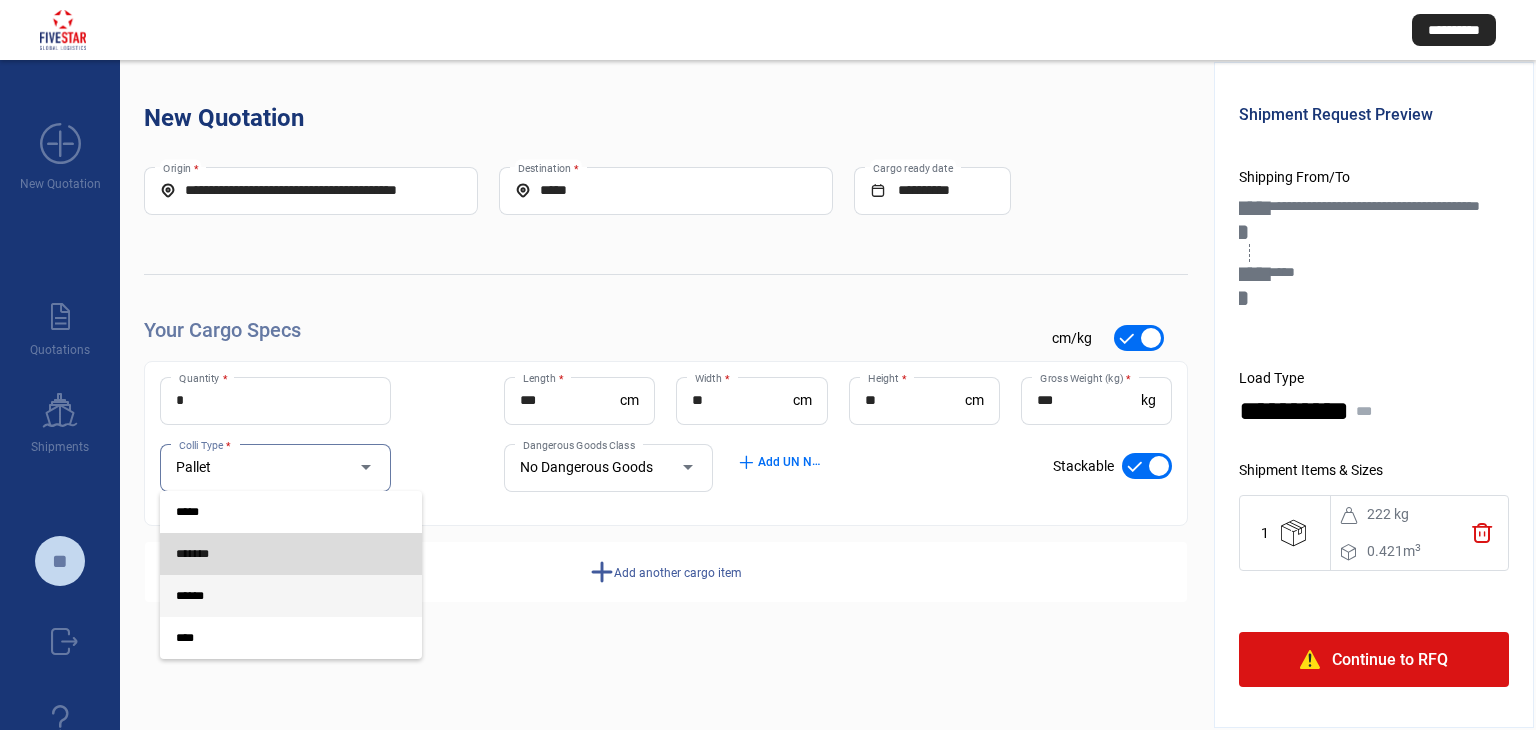 click on "*******" at bounding box center [291, 554] 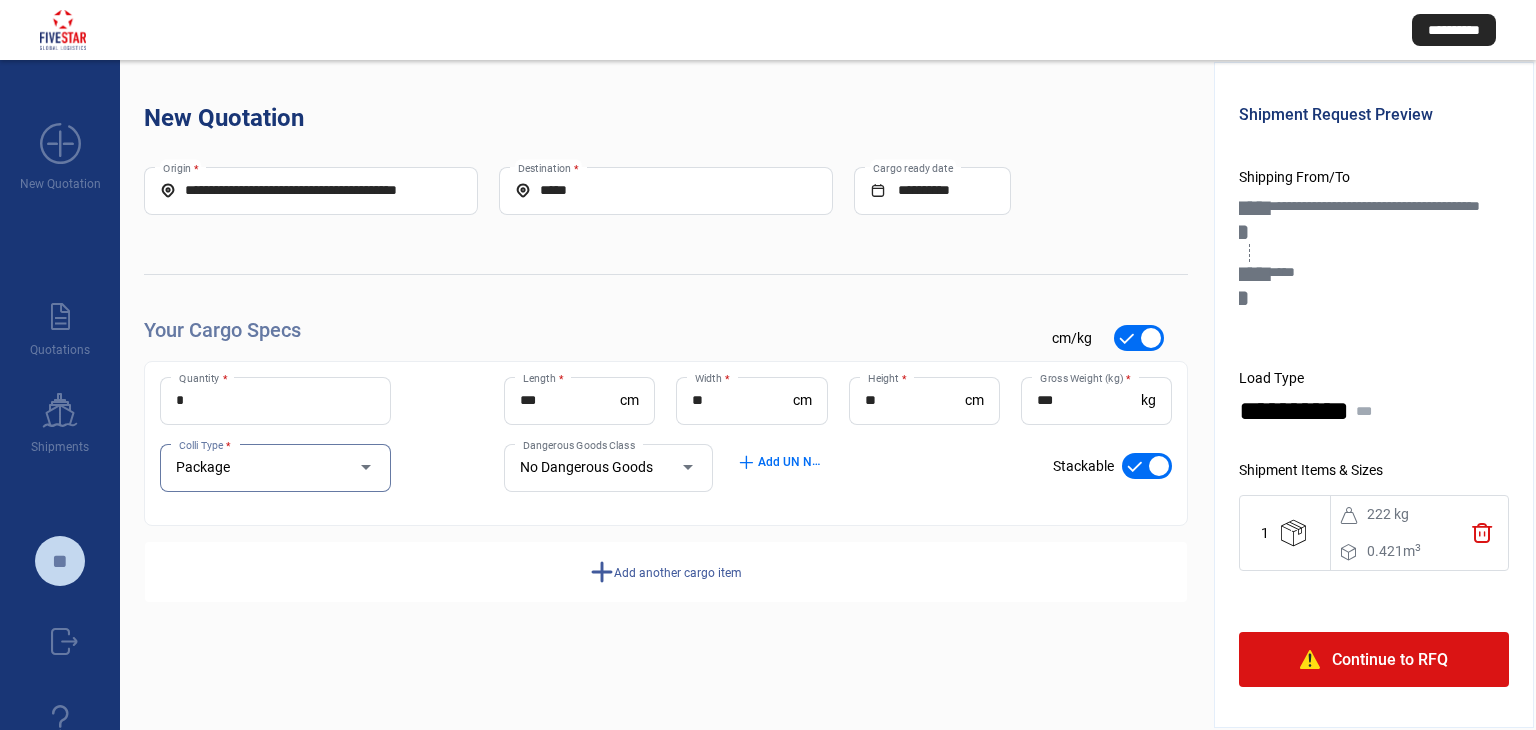 click on "check_mark    Stackable" 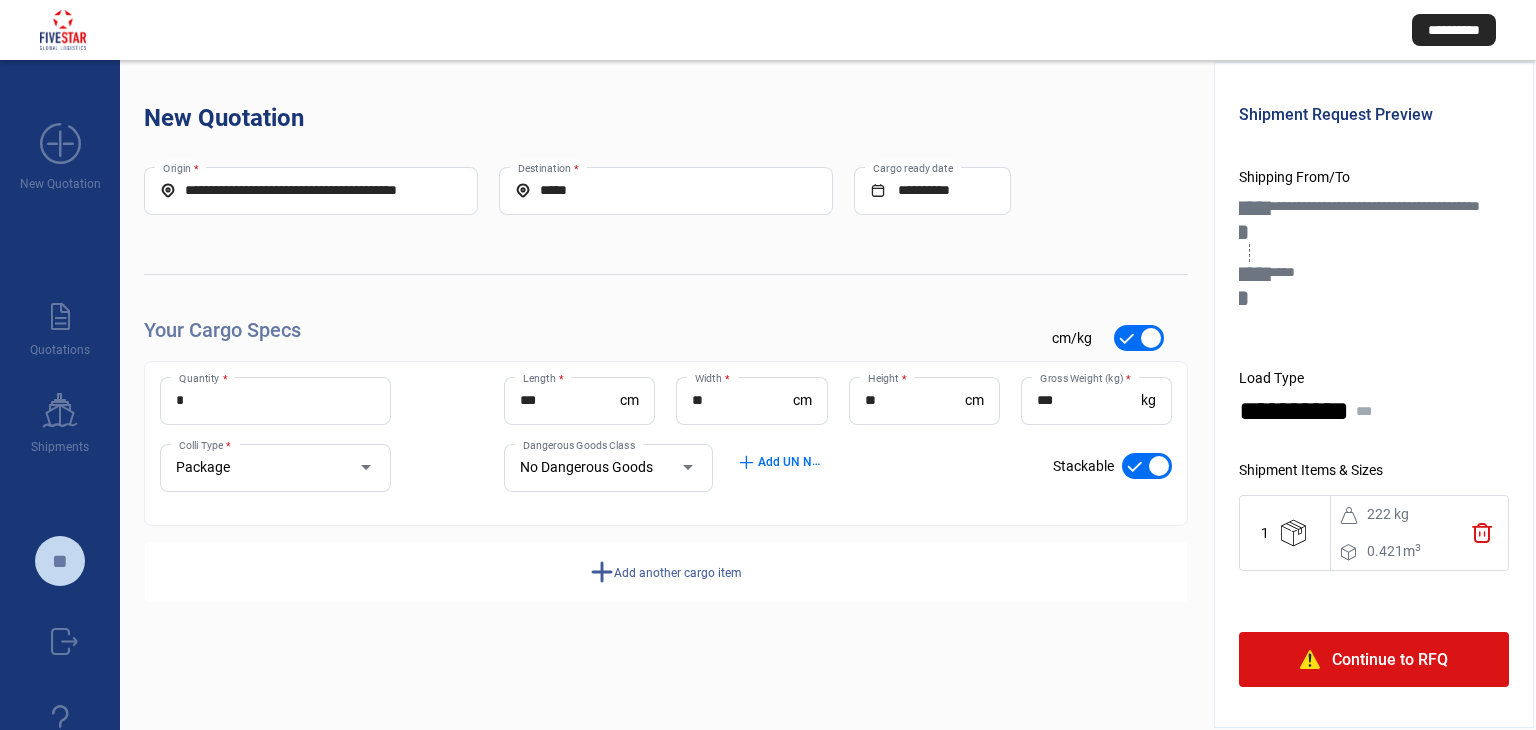 click at bounding box center [1159, 466] 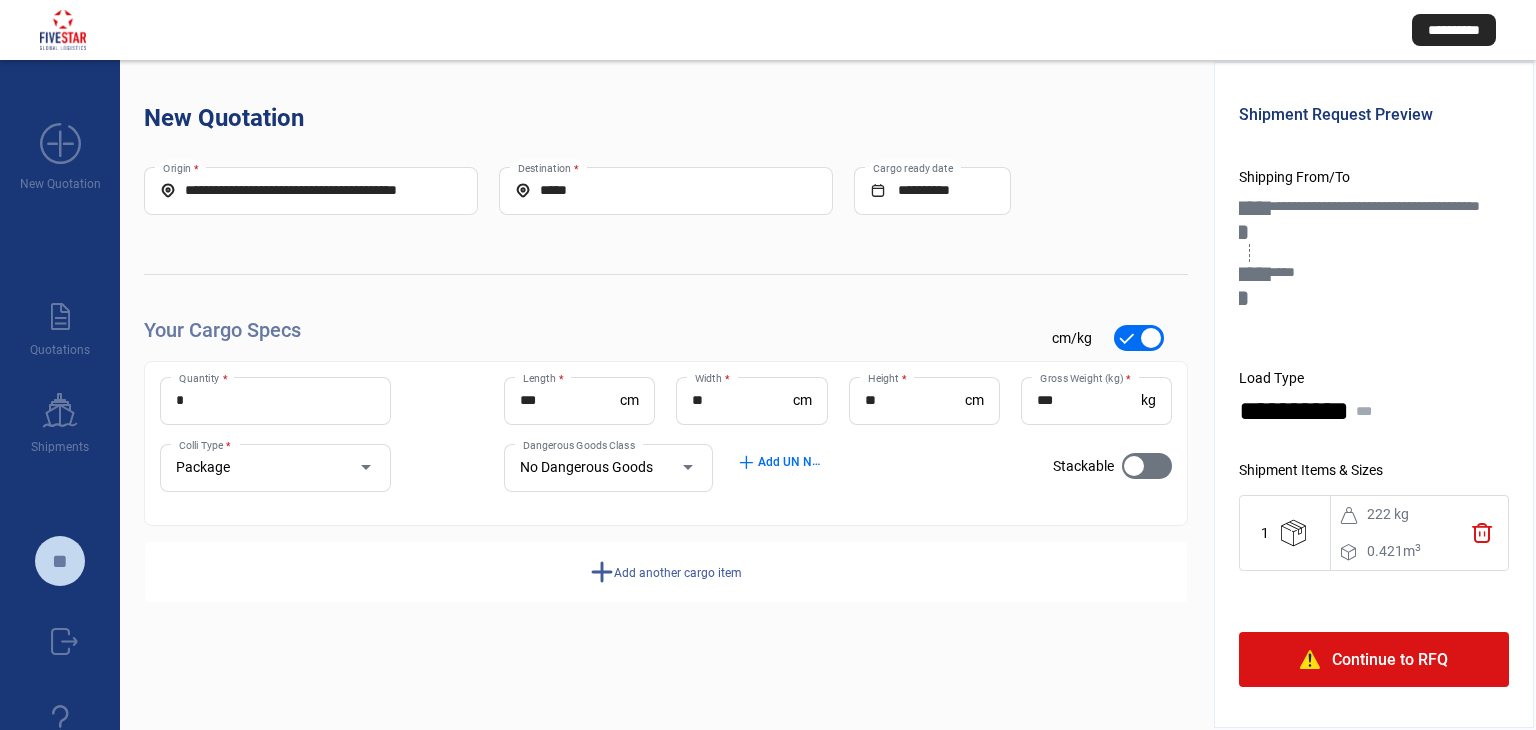 click 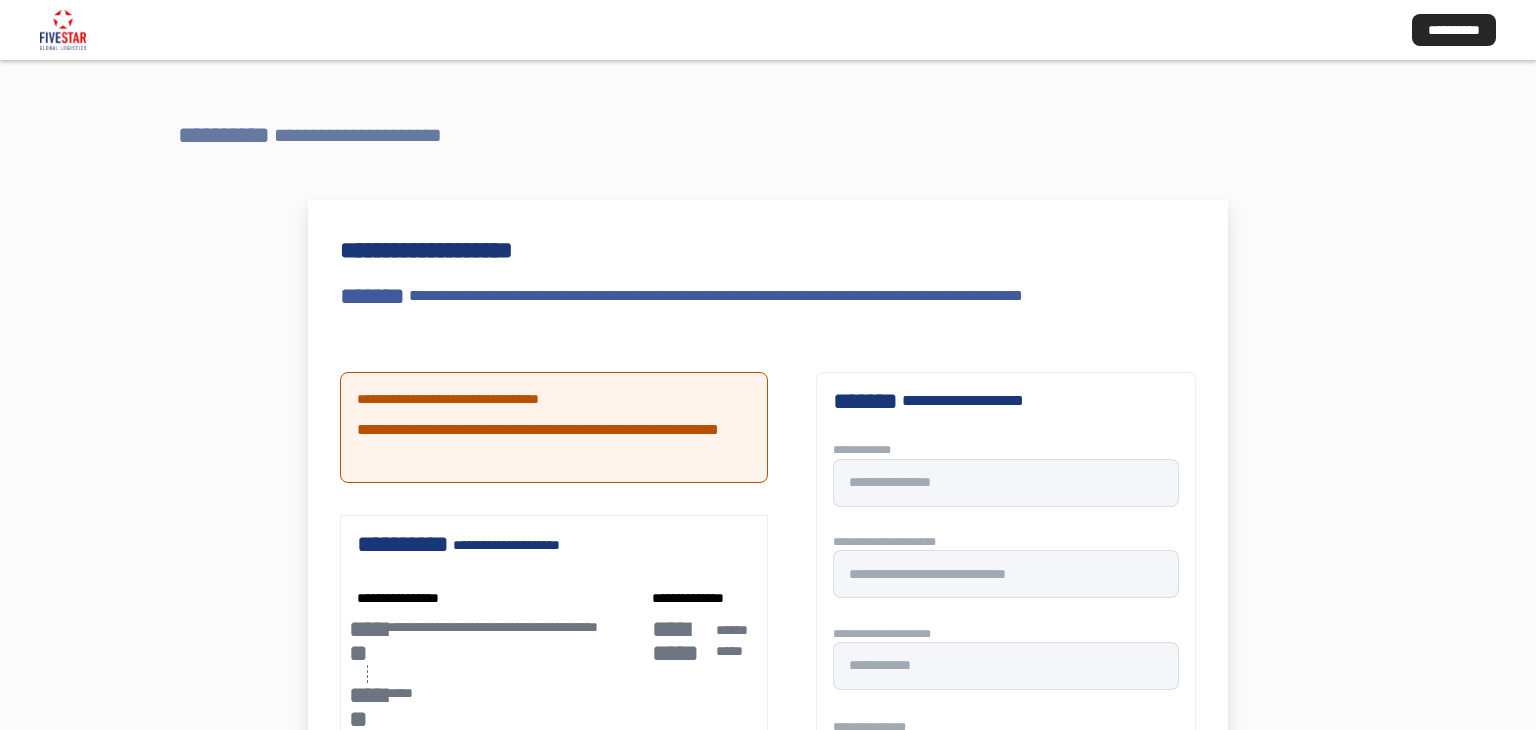 click on "**********" at bounding box center (370, 135) 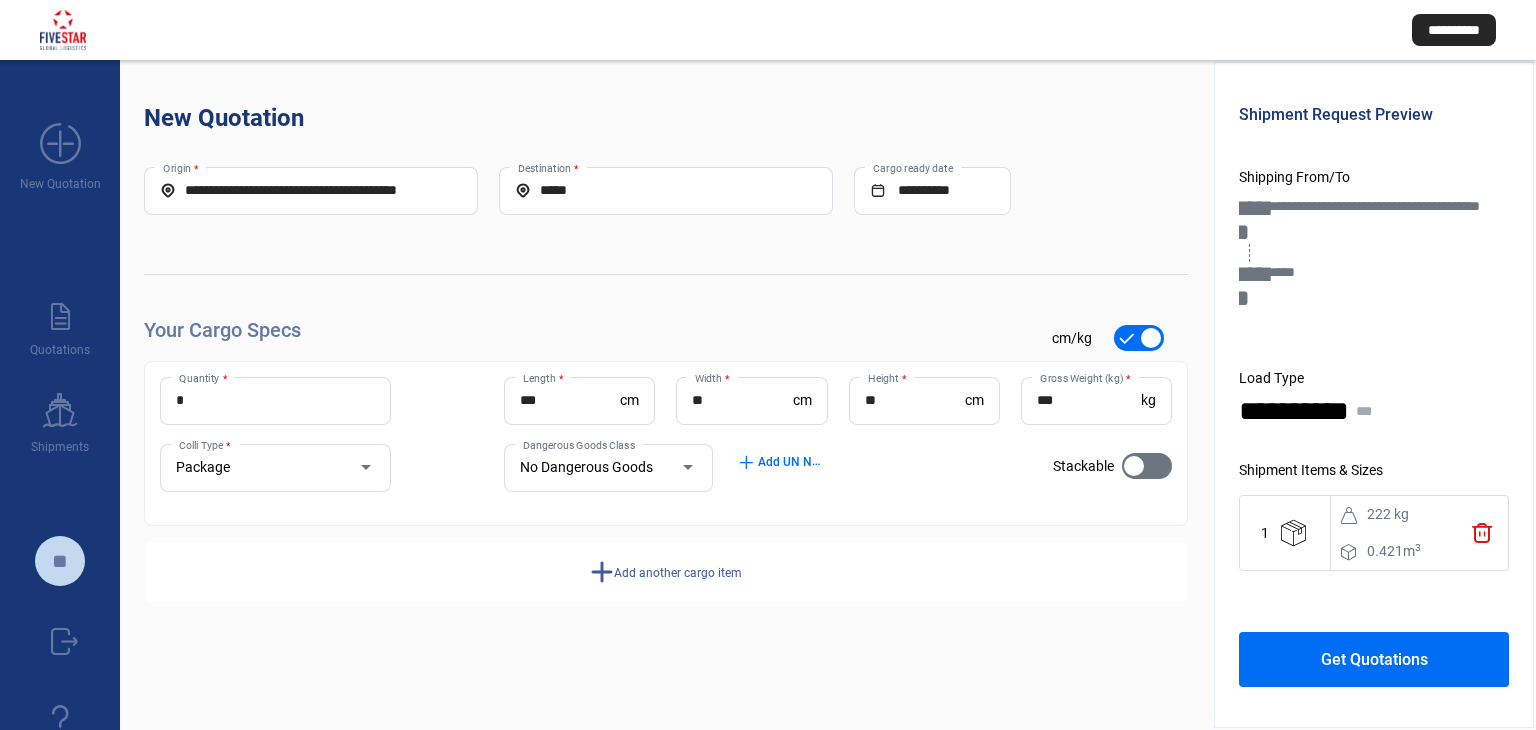 click on "Package" at bounding box center [256, 468] 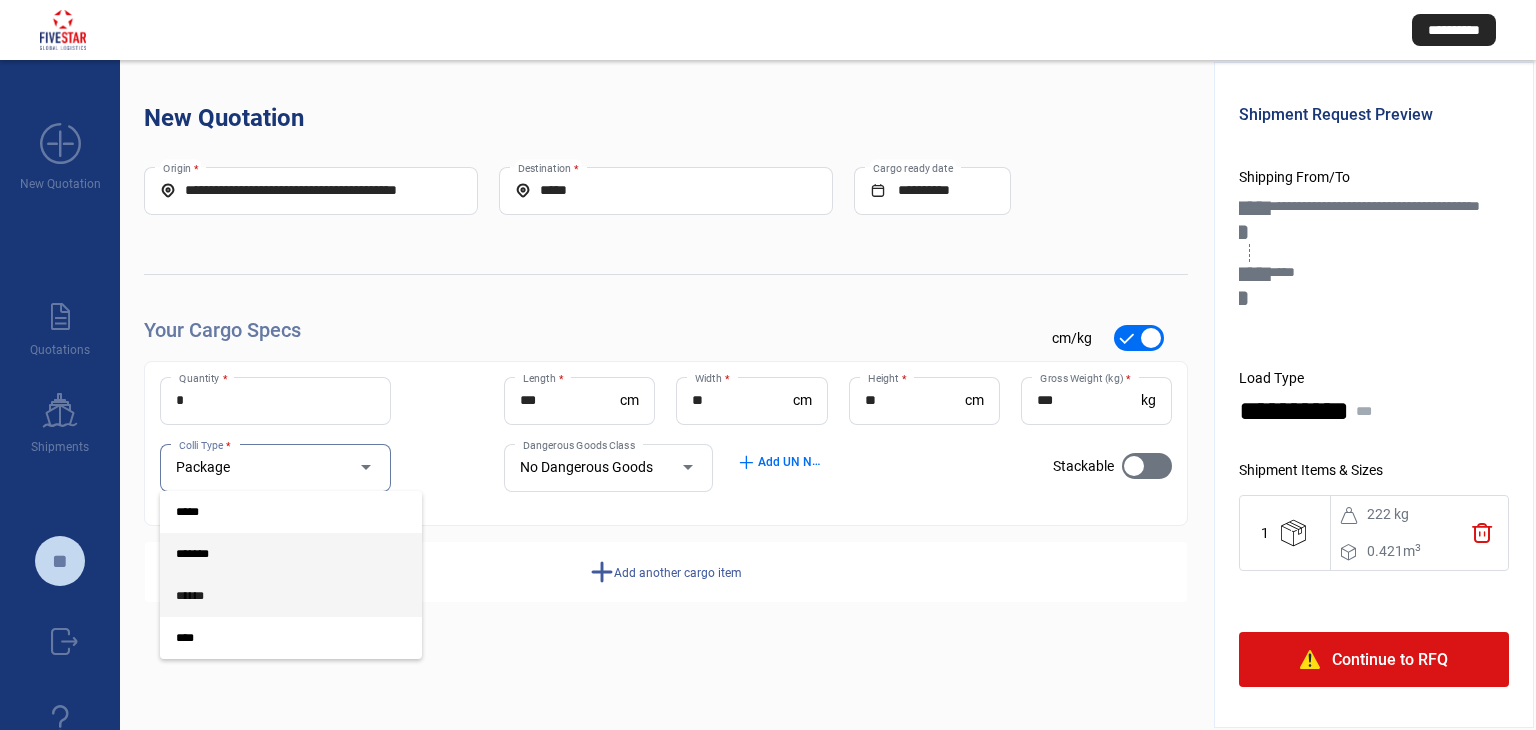 click on "******" at bounding box center [275, 596] 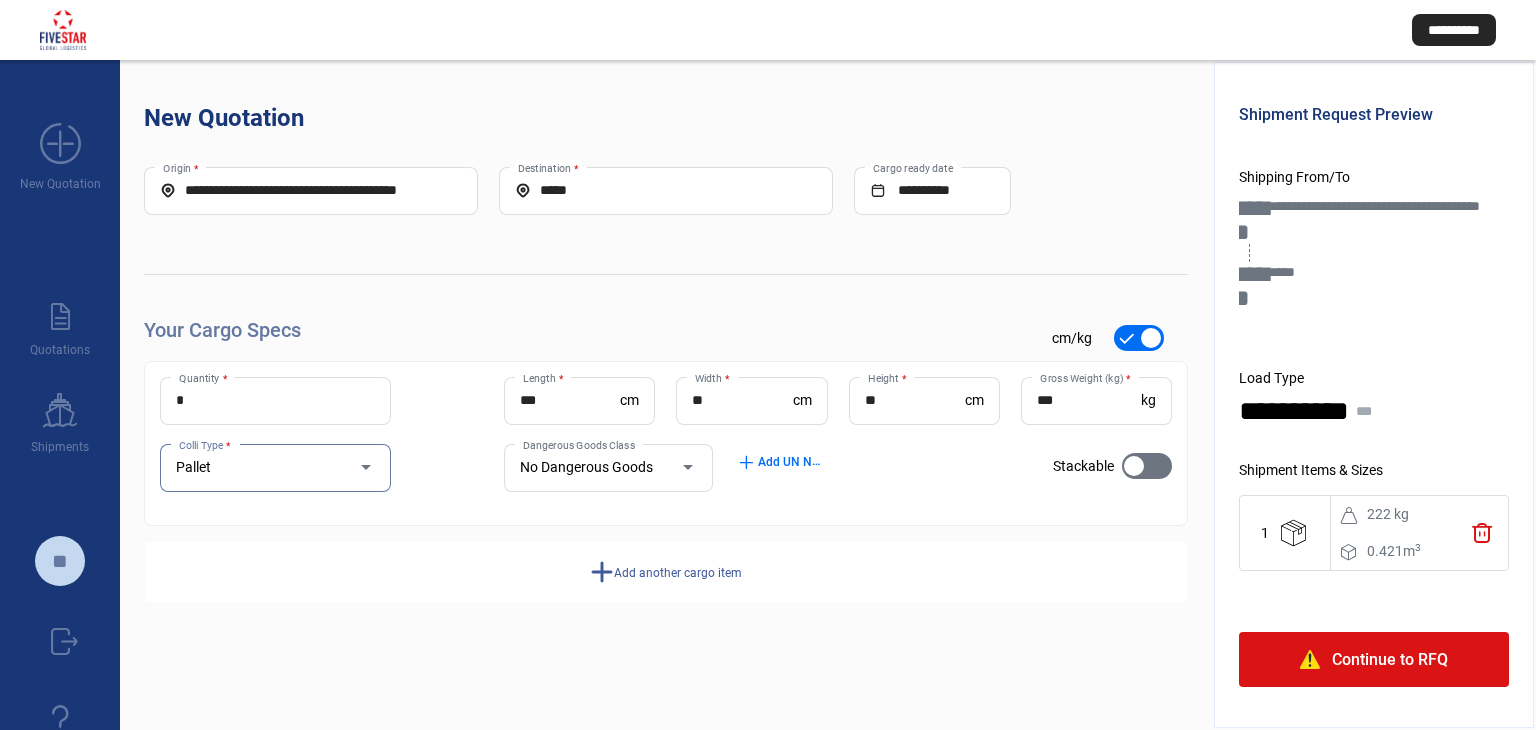 click on "Continue to RFQ" 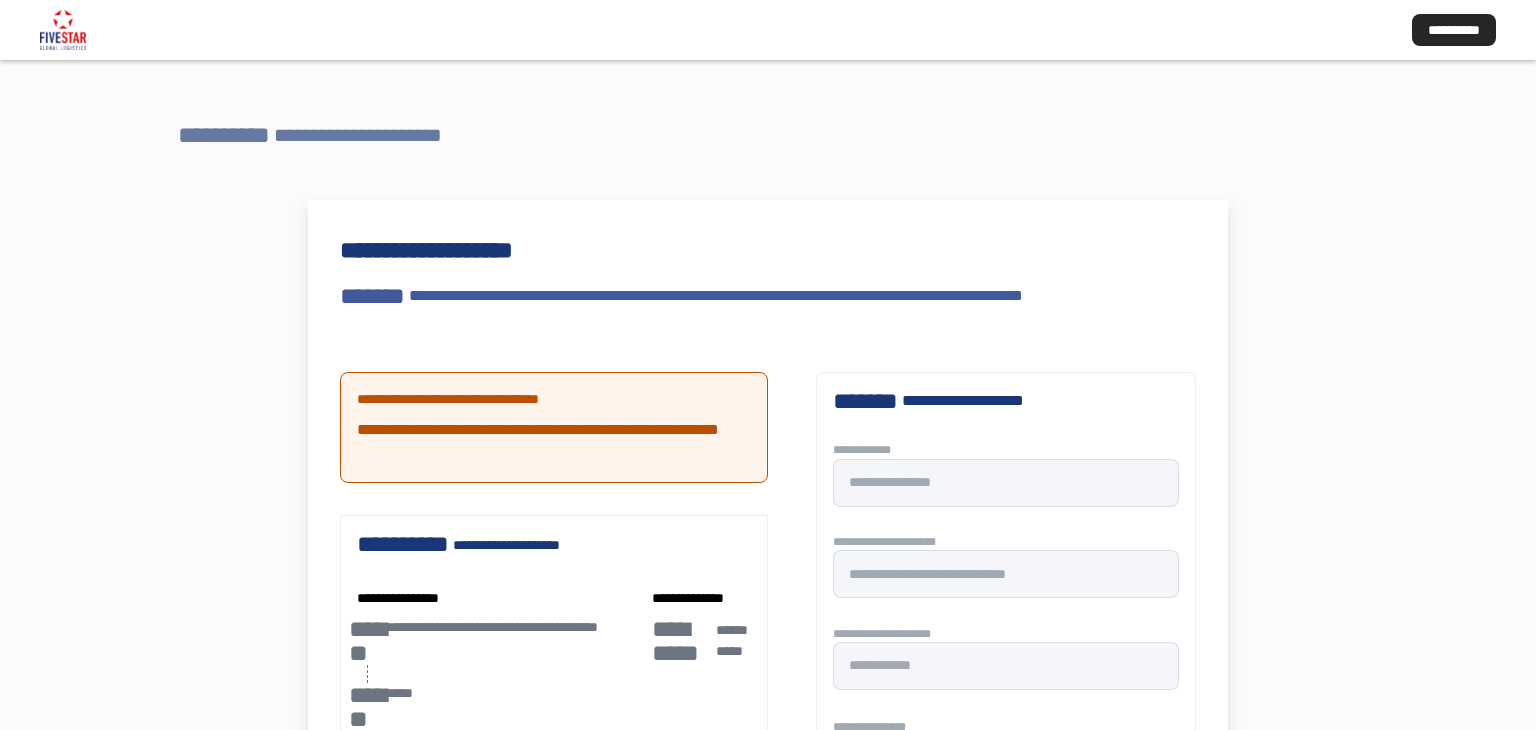 click on "**********" at bounding box center (370, 135) 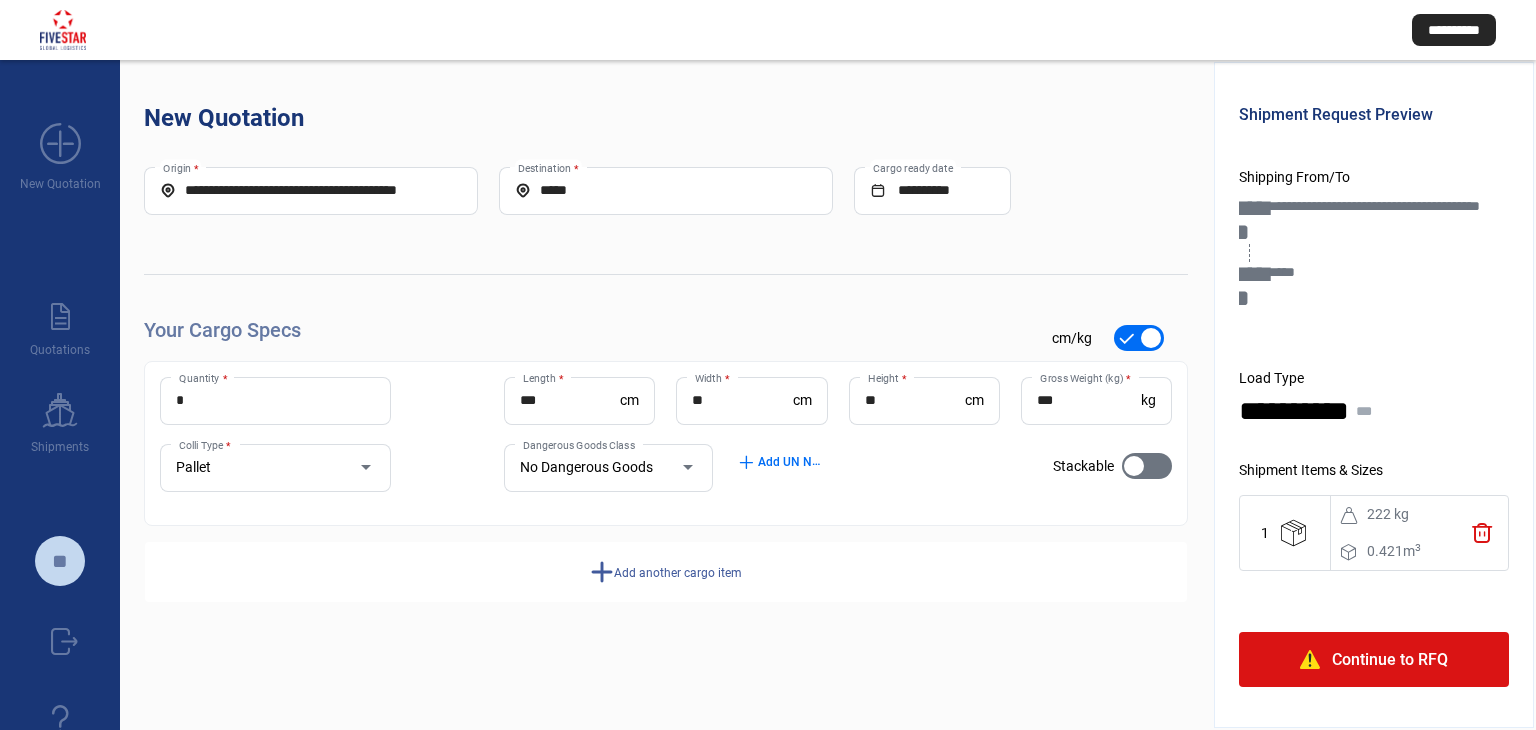click on "***" at bounding box center [570, 400] 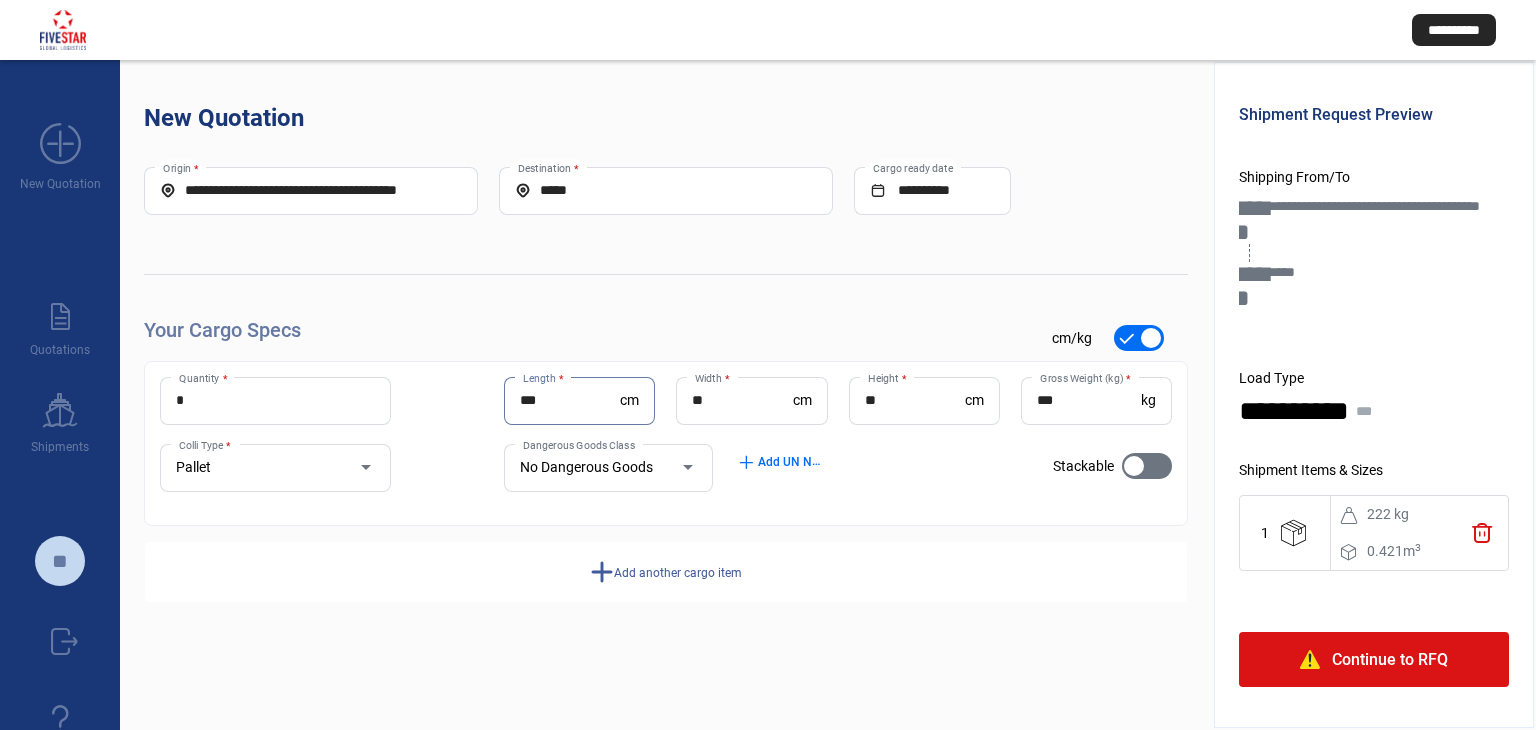 click at bounding box center (356, 468) 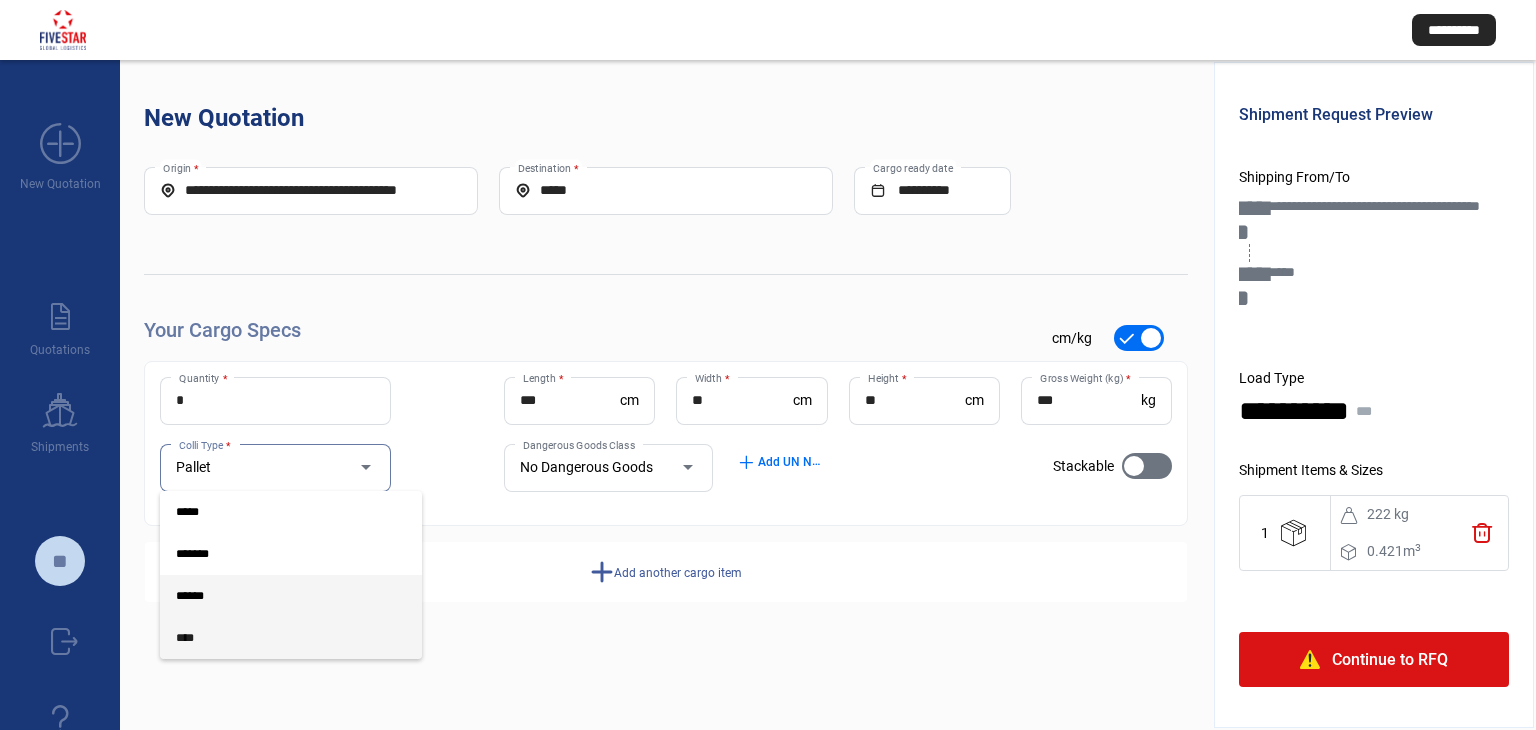 click on "****" at bounding box center [291, 638] 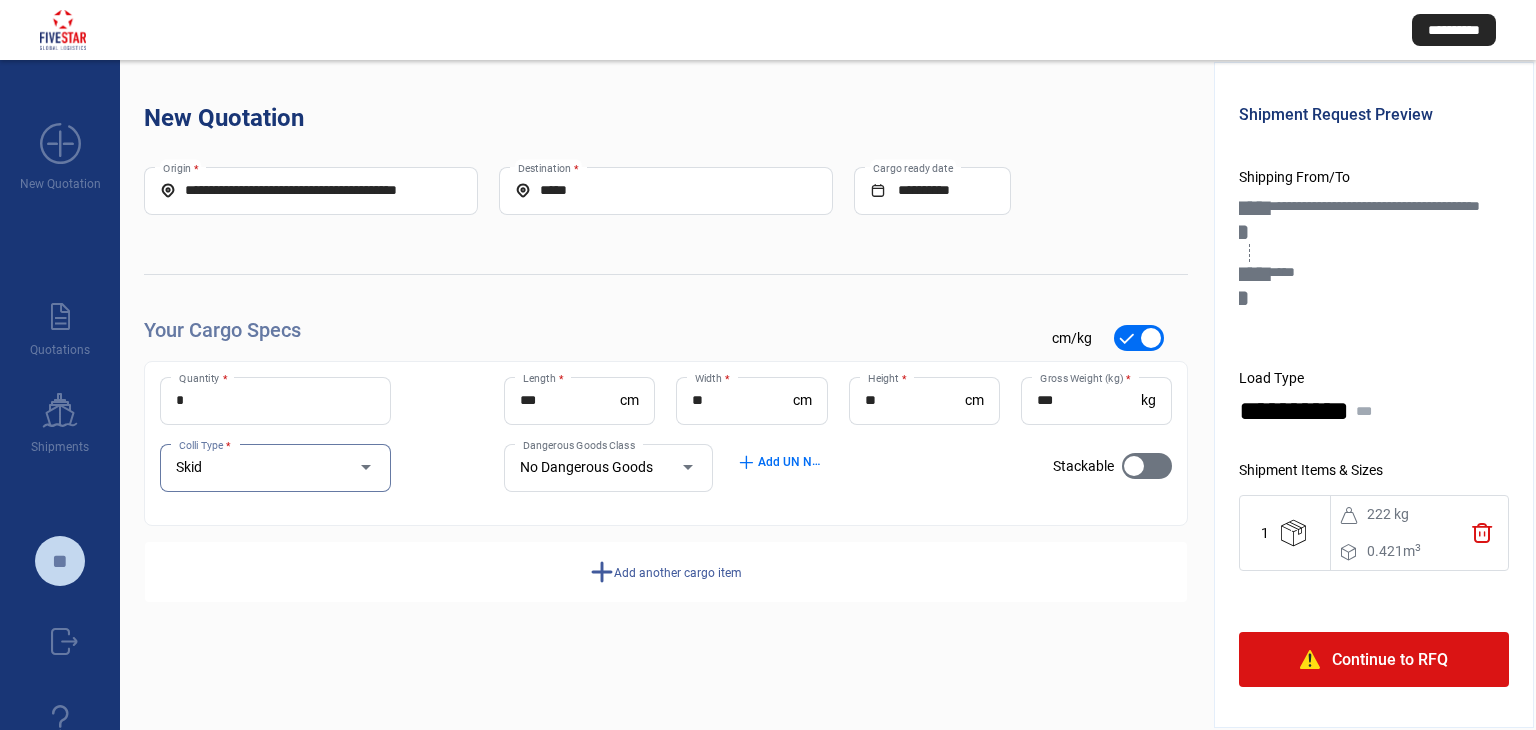 click on "Skid" at bounding box center (256, 468) 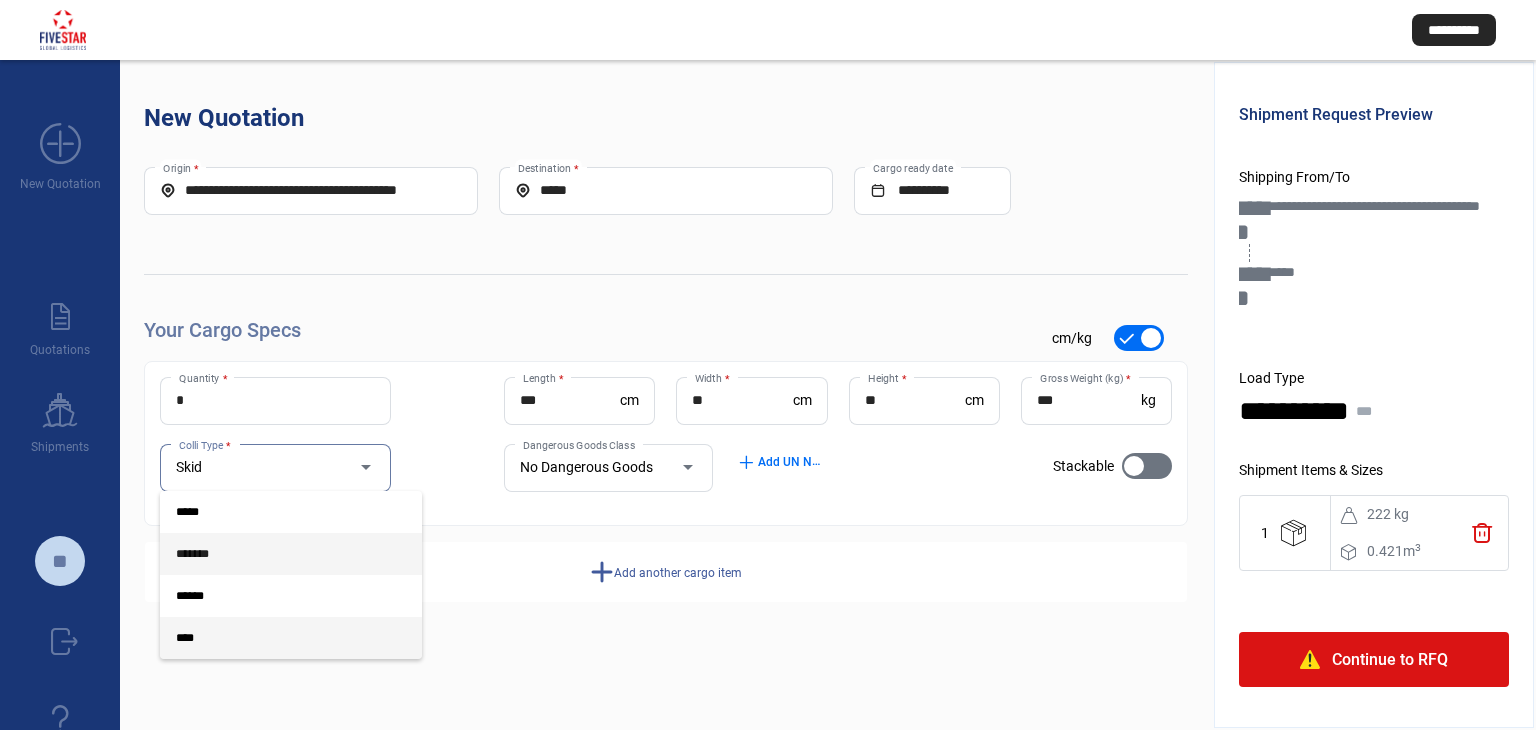 click on "*******" at bounding box center [275, 554] 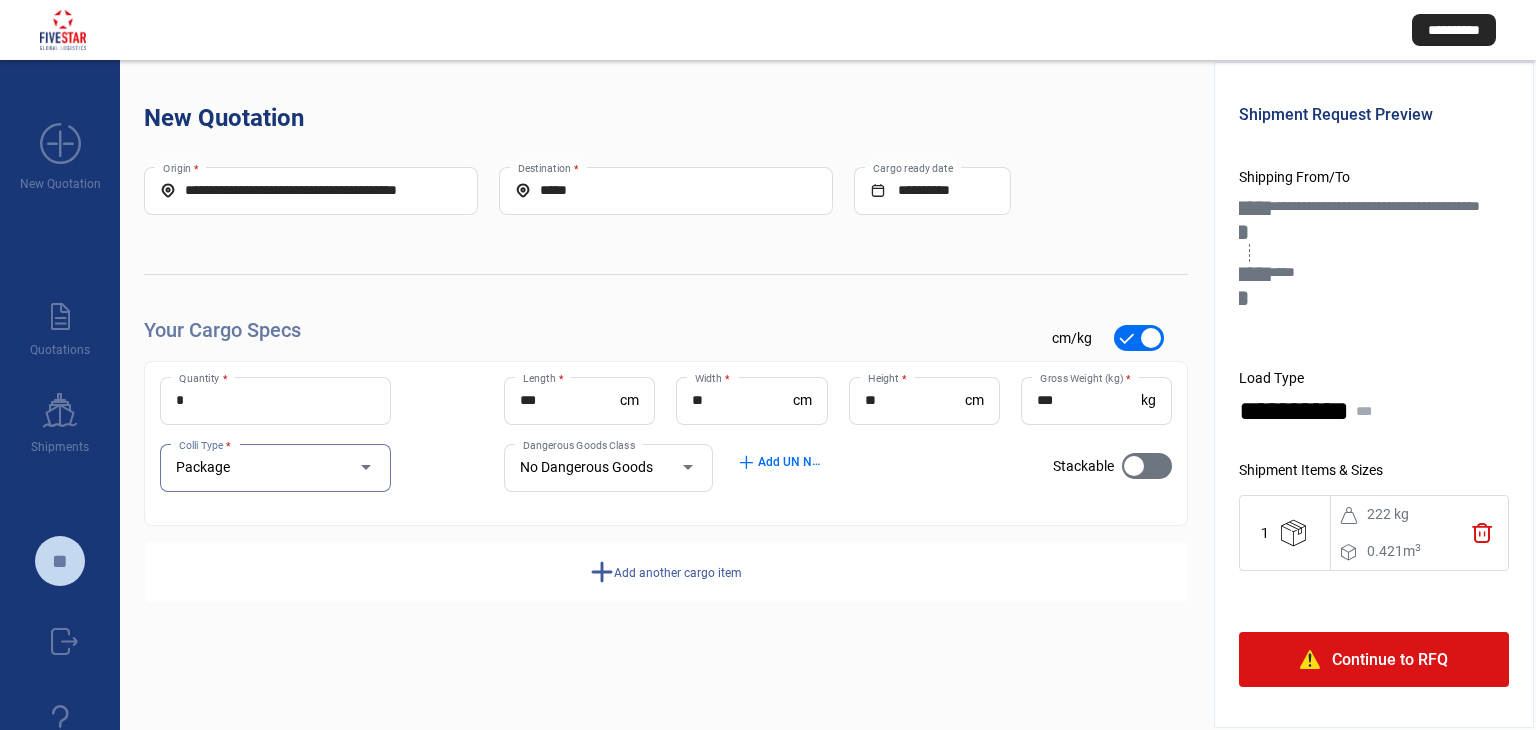 click on "Continue to RFQ" 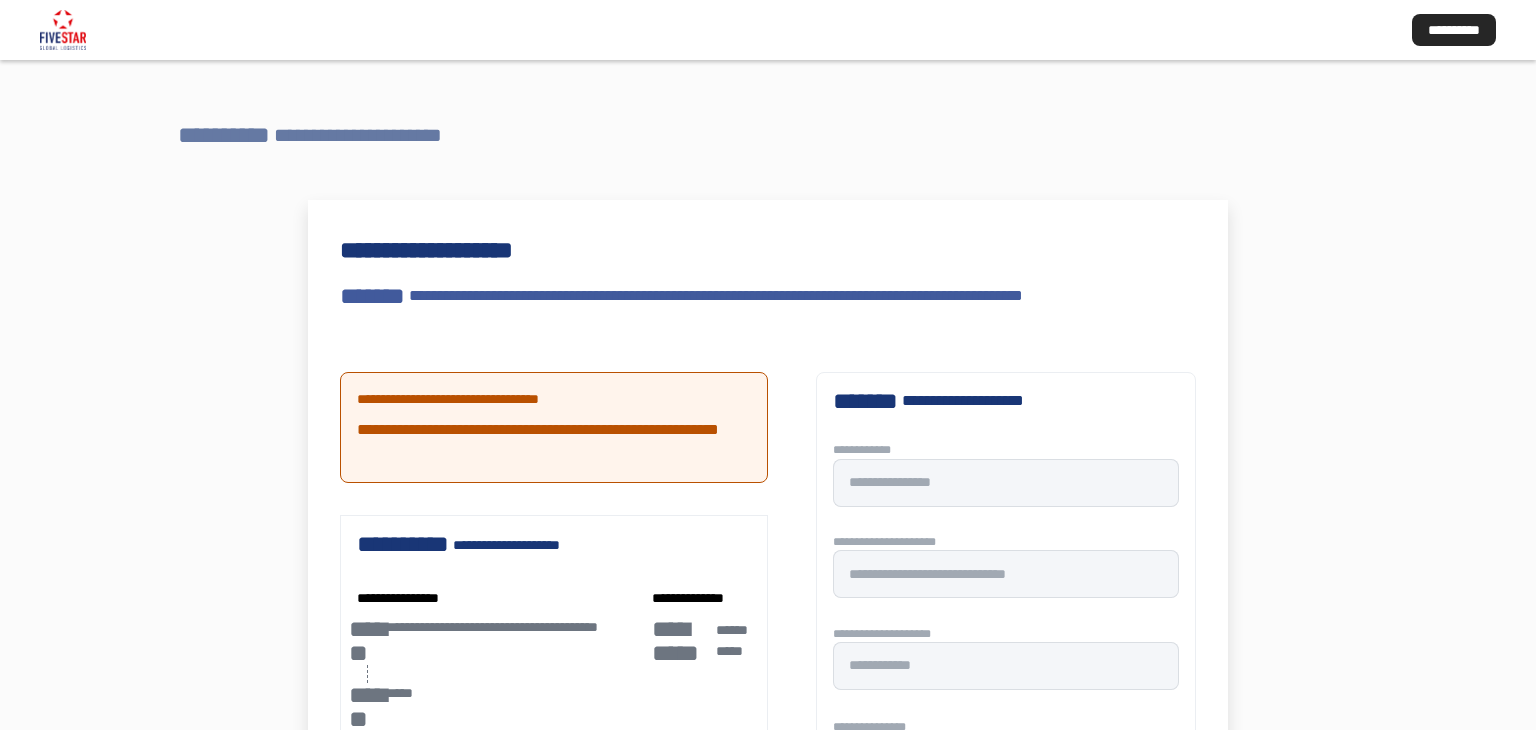 drag, startPoint x: 425, startPoint y: 461, endPoint x: 355, endPoint y: 426, distance: 78.26238 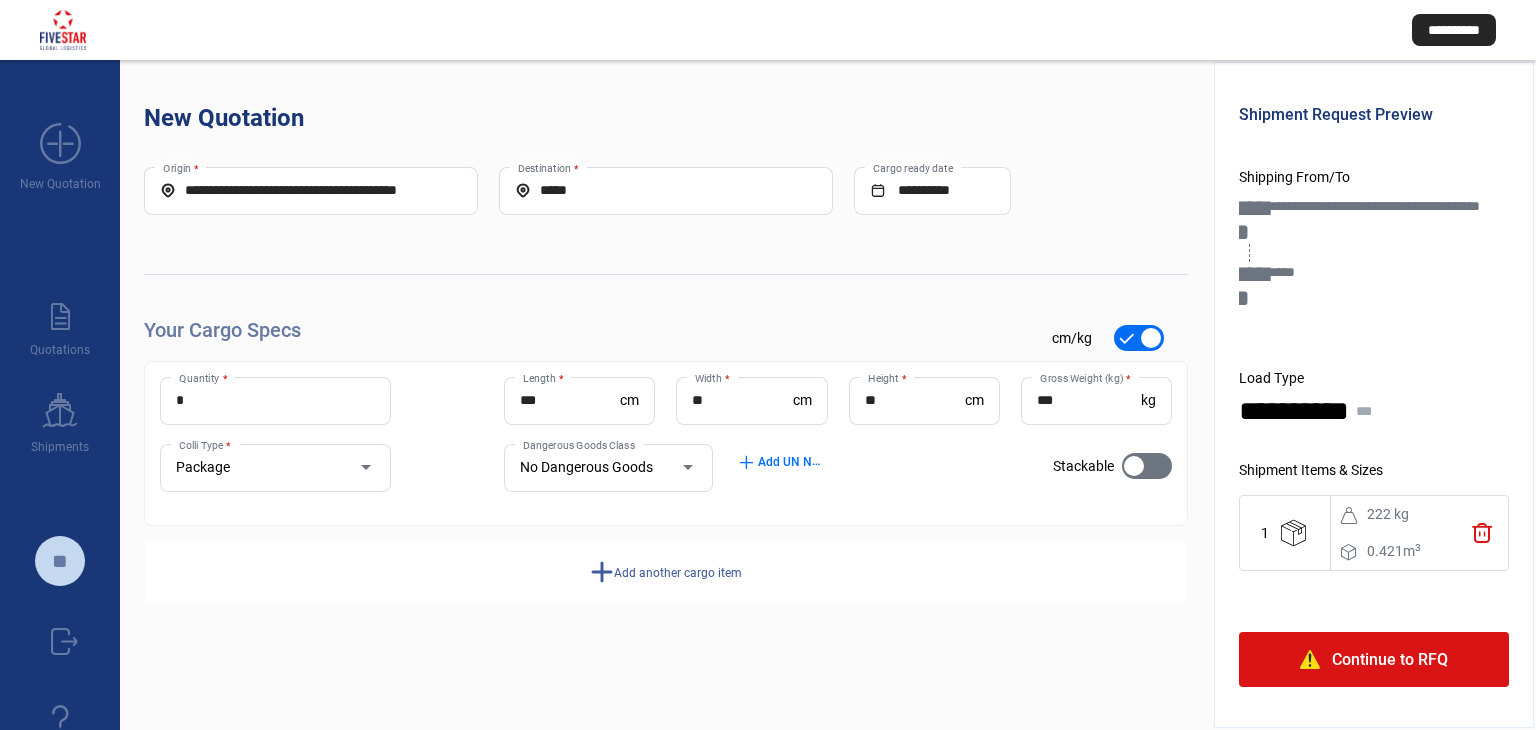 click on "***" at bounding box center (570, 400) 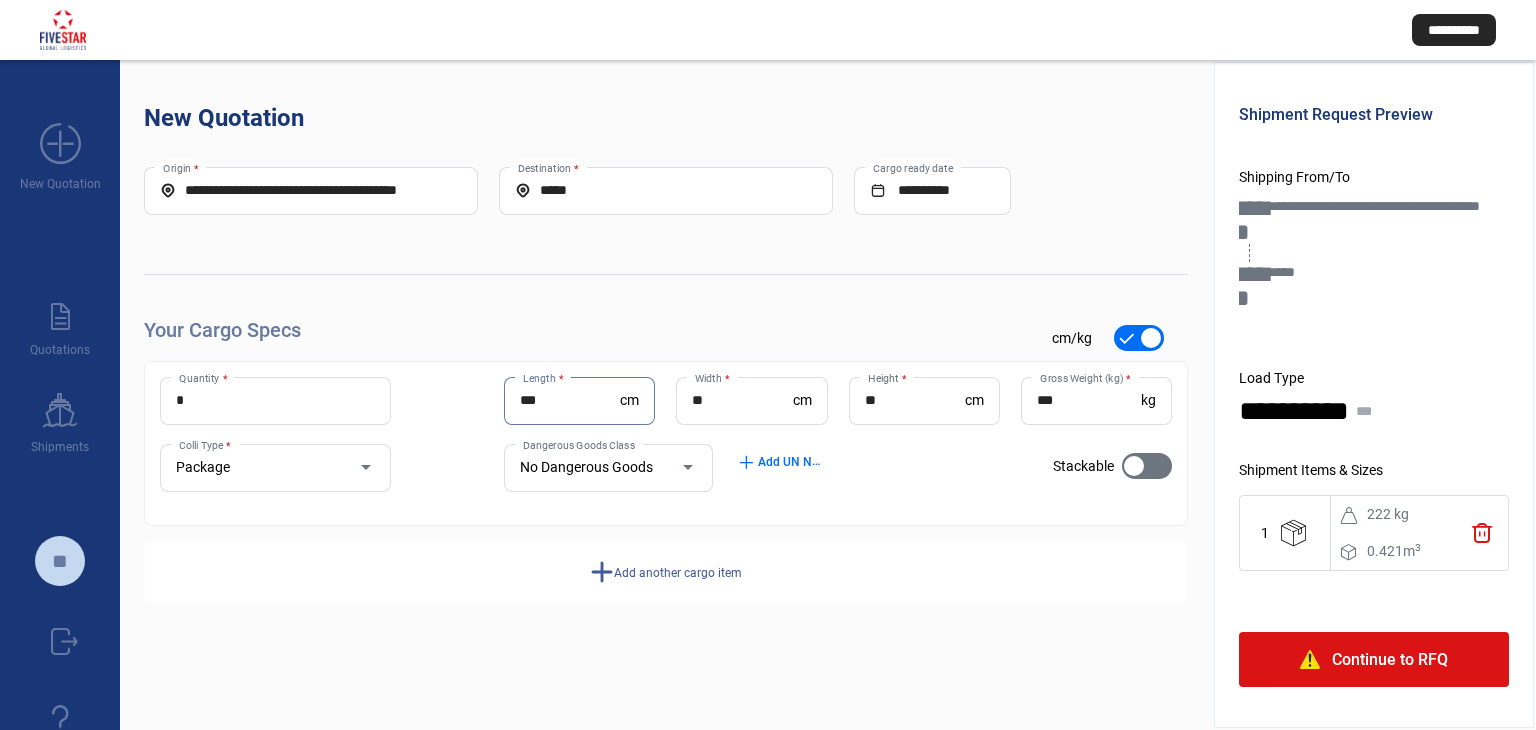click on "Package Colli Type *" 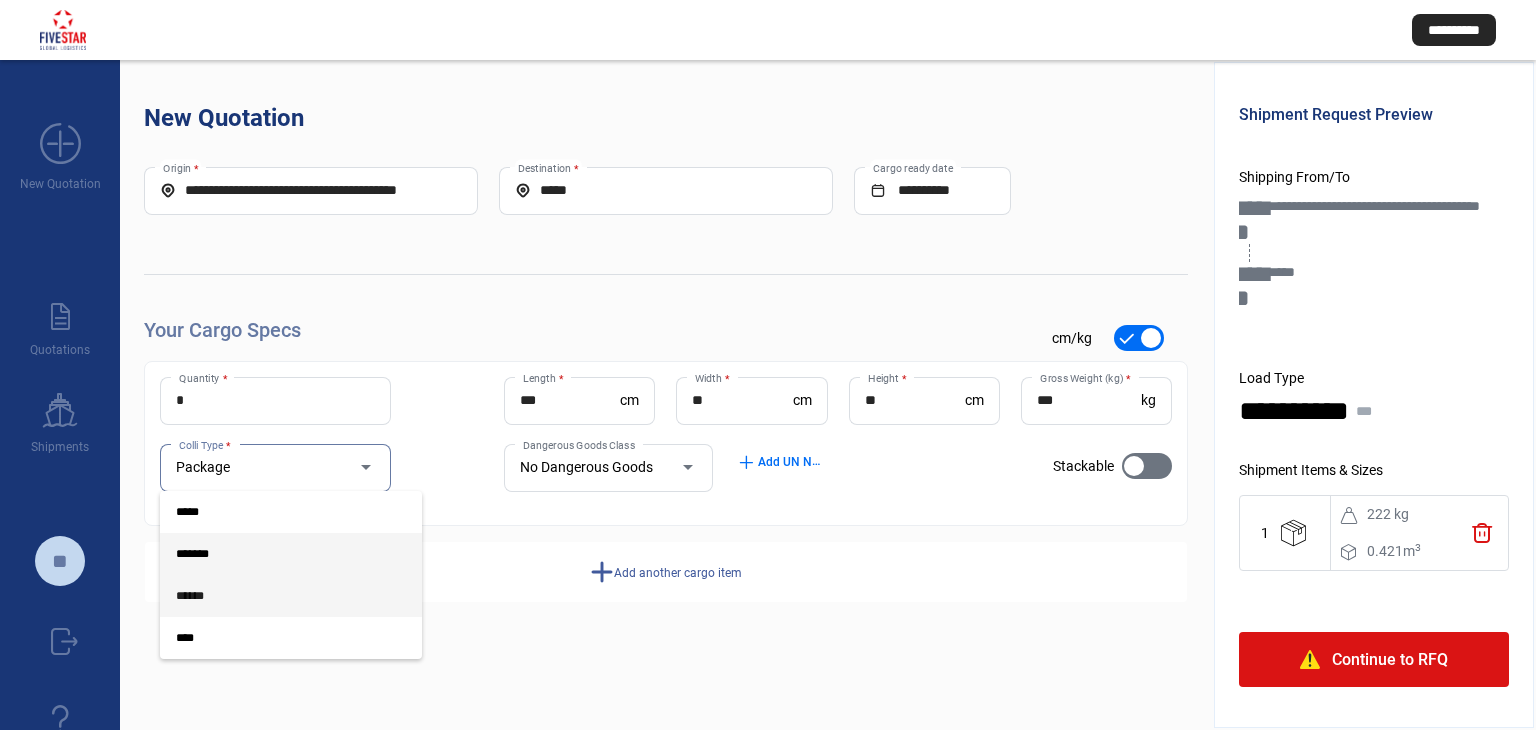 click on "******" at bounding box center [275, 596] 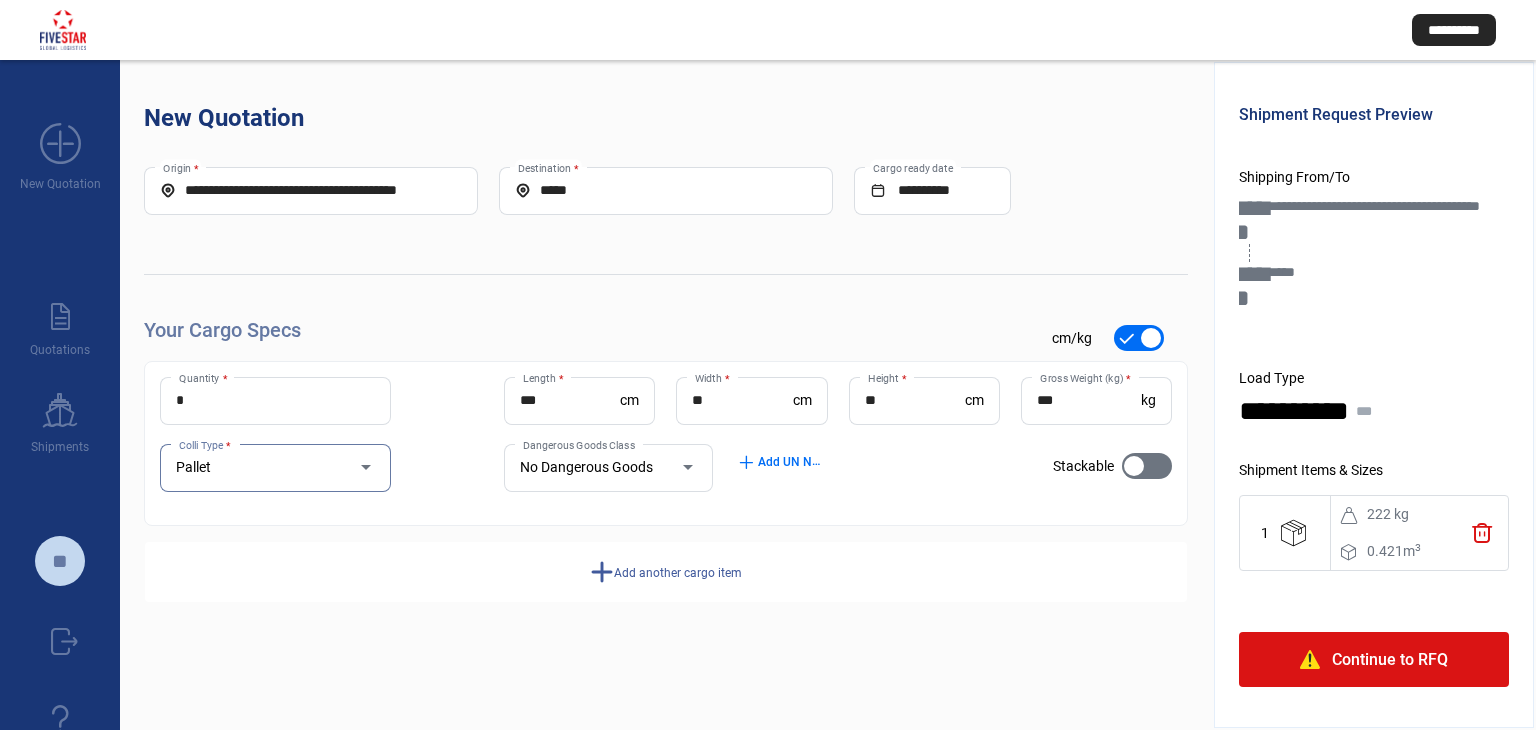 click at bounding box center [1147, 466] 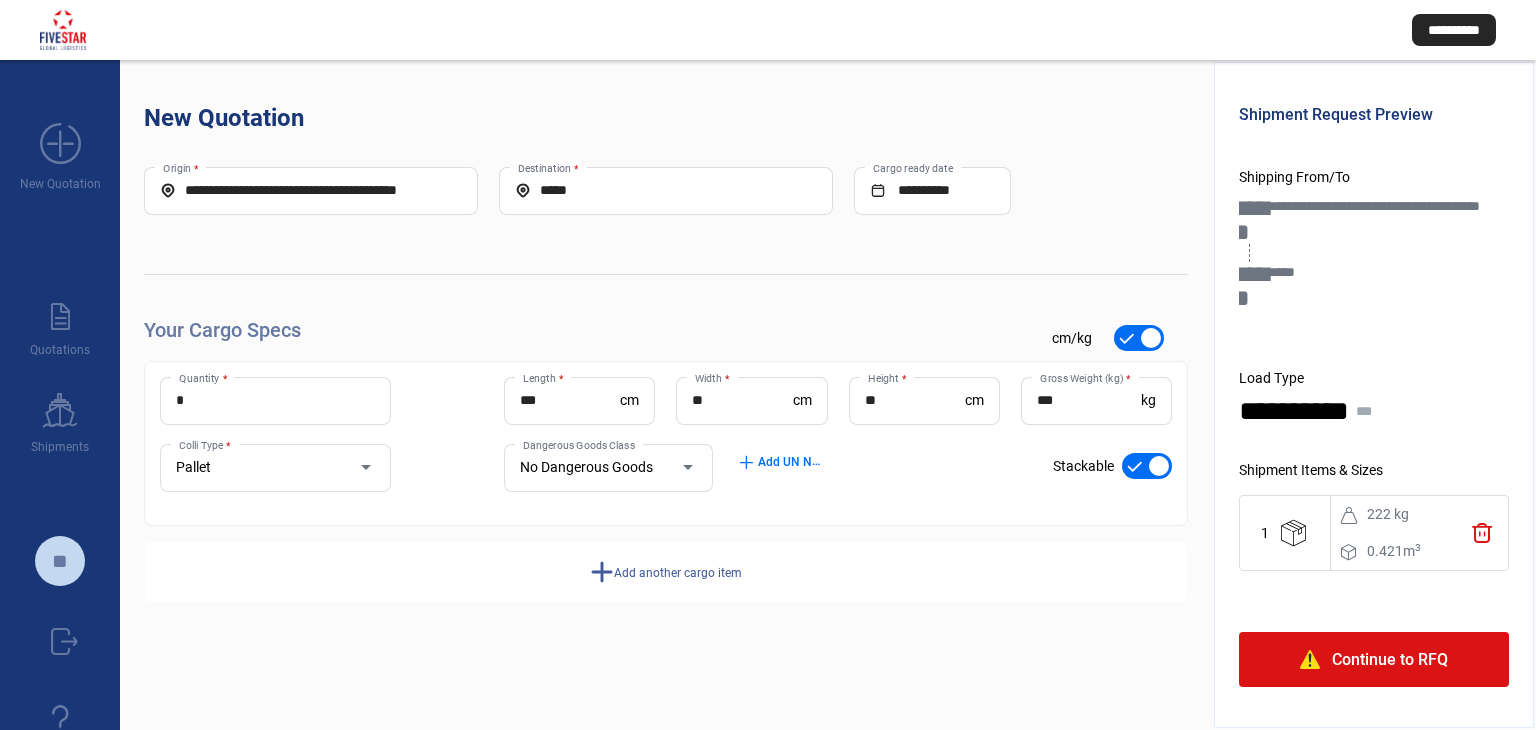 click at bounding box center (1147, 466) 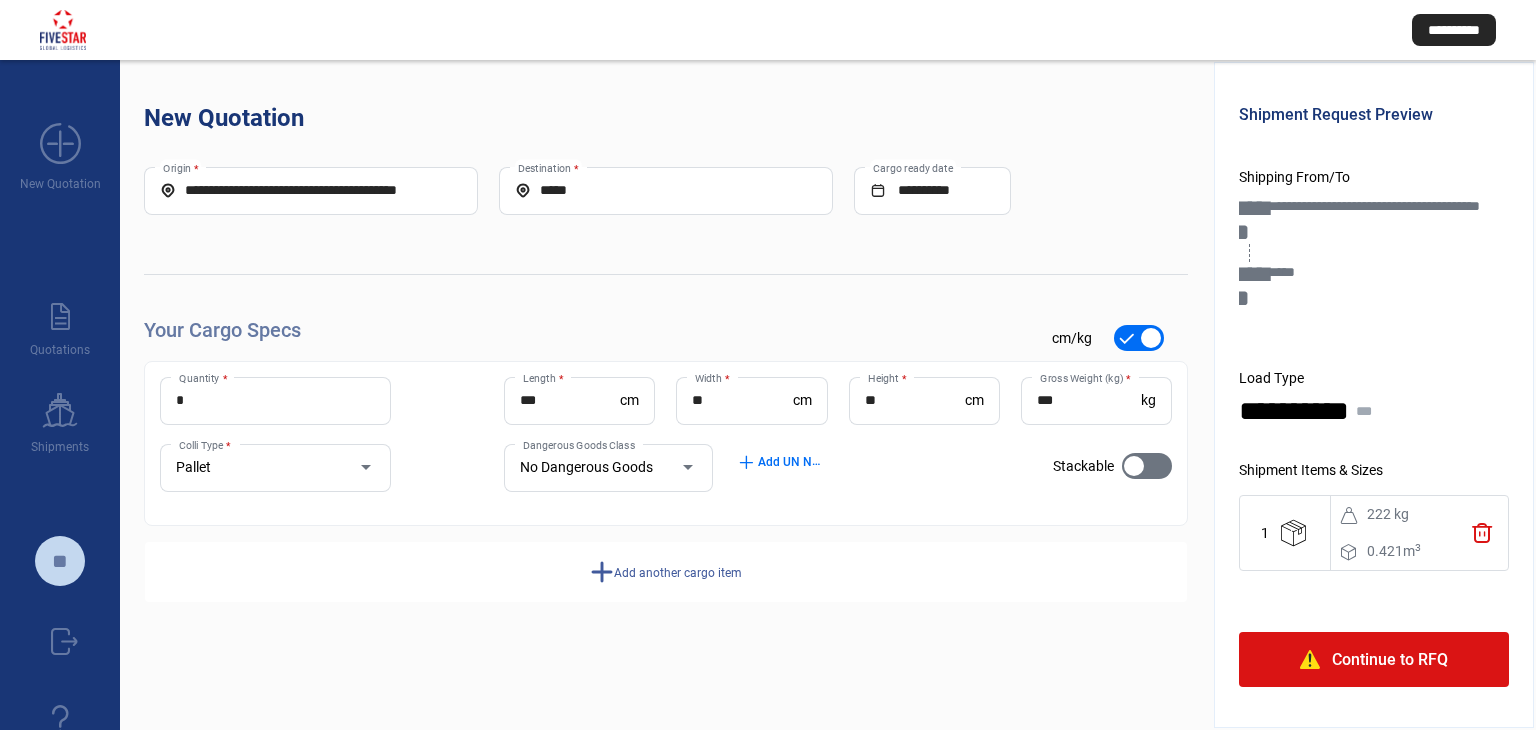 click 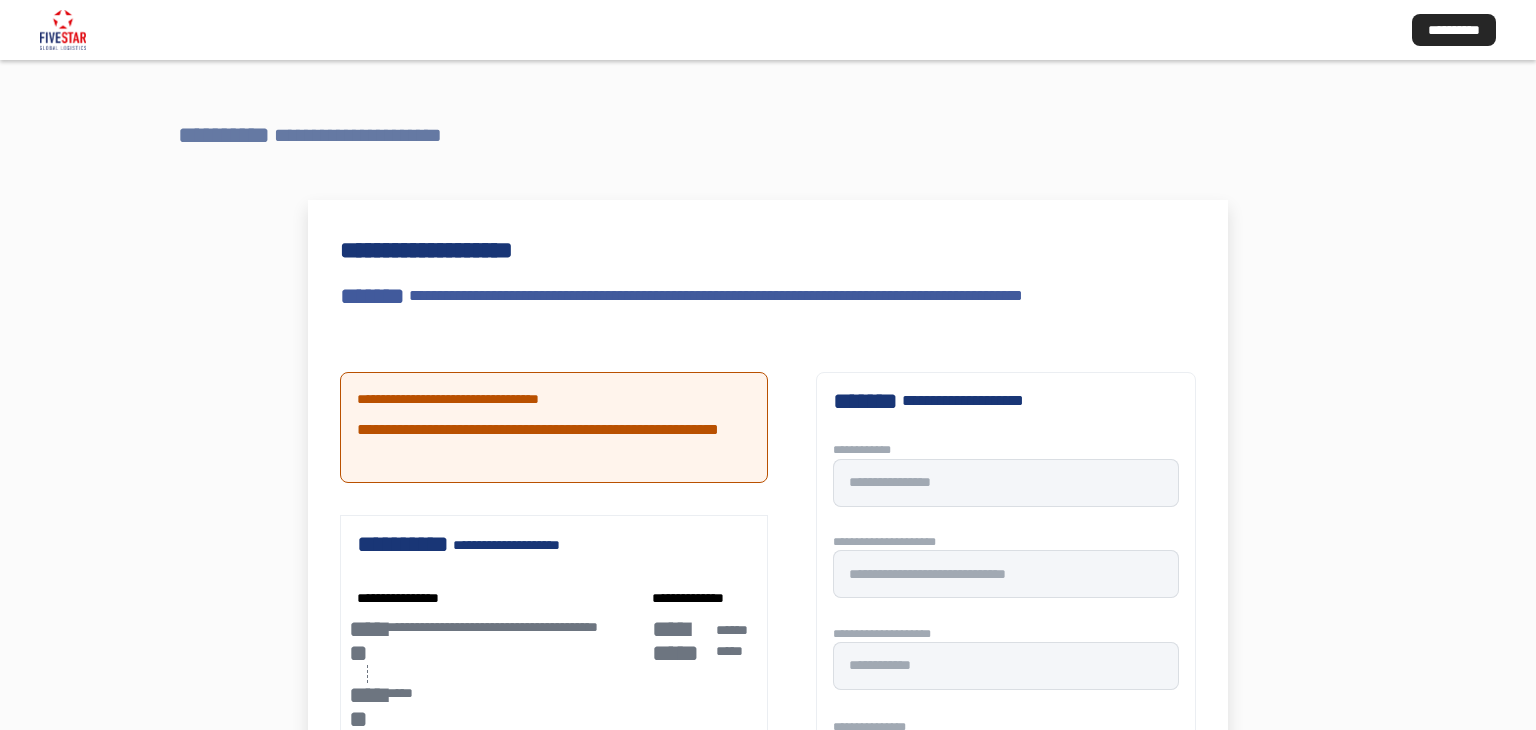 click on "**********" at bounding box center [370, 135] 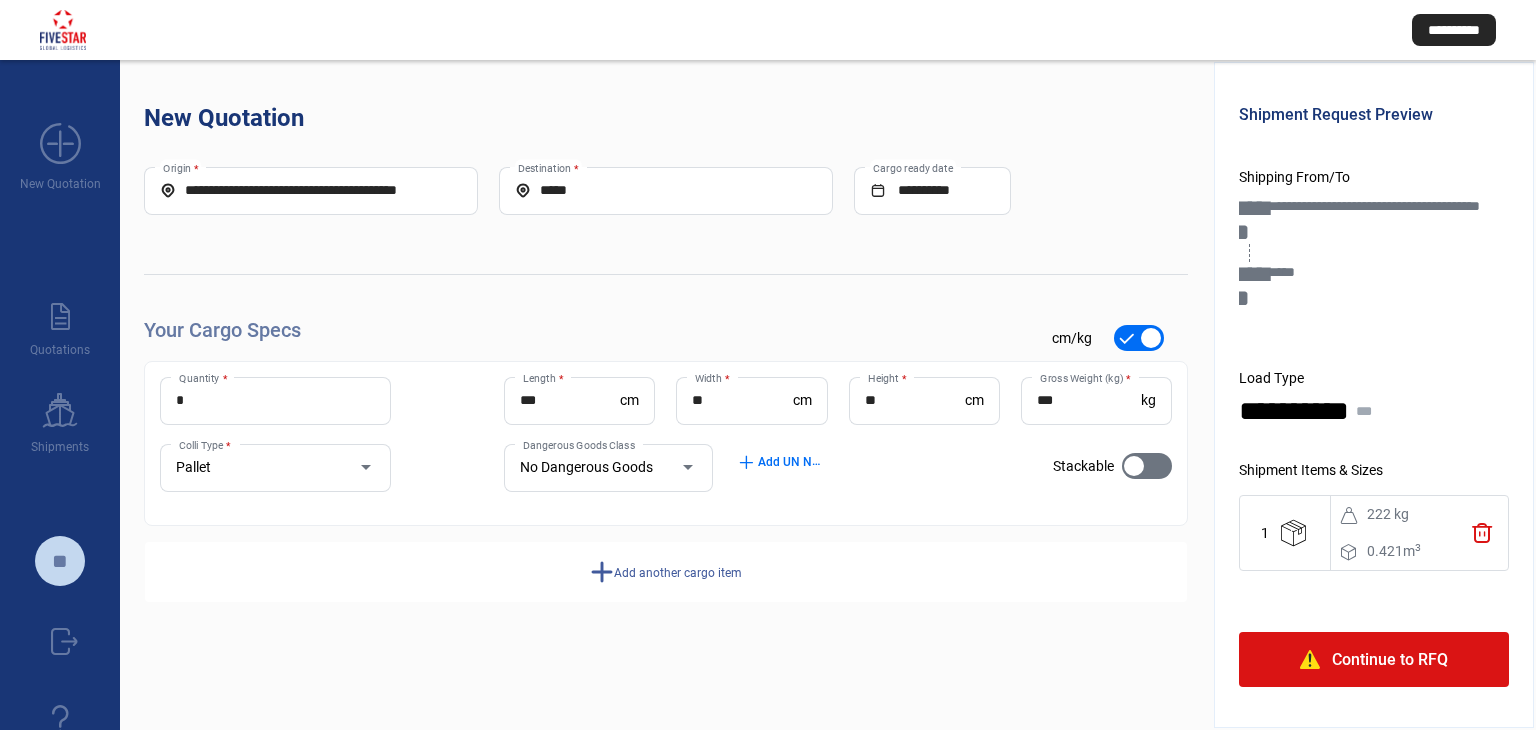 click on "**********" 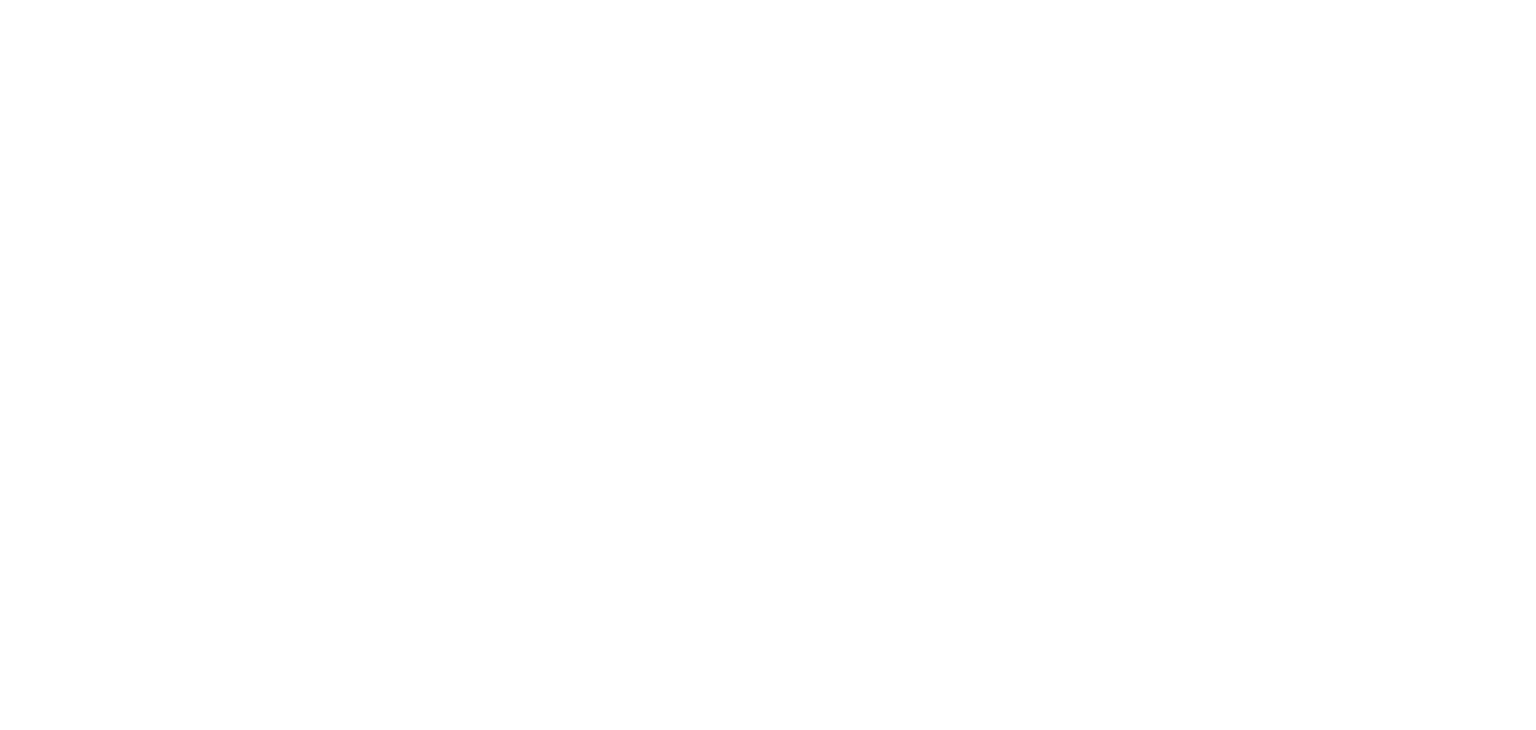 scroll, scrollTop: 0, scrollLeft: 0, axis: both 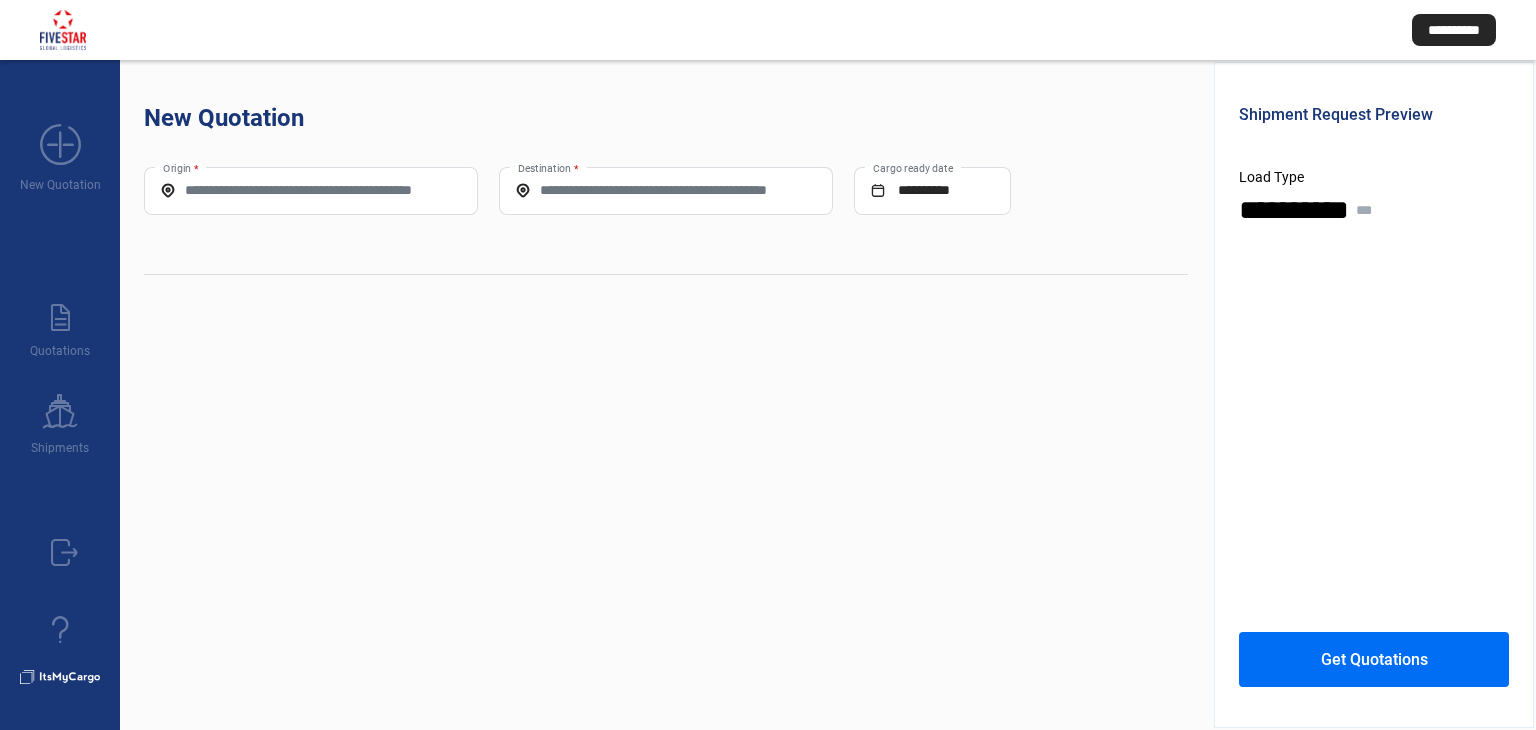click on "Origin *" 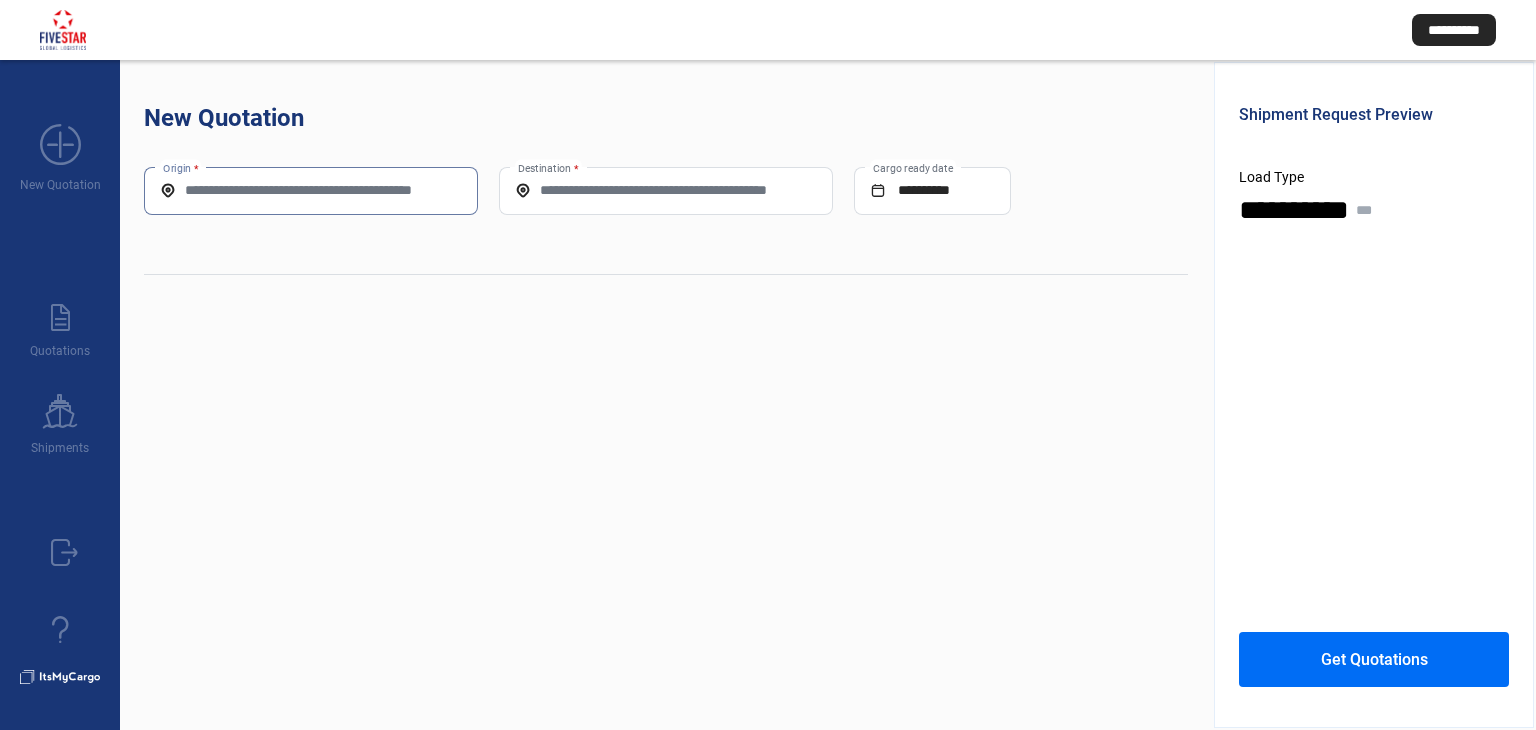 paste on "**********" 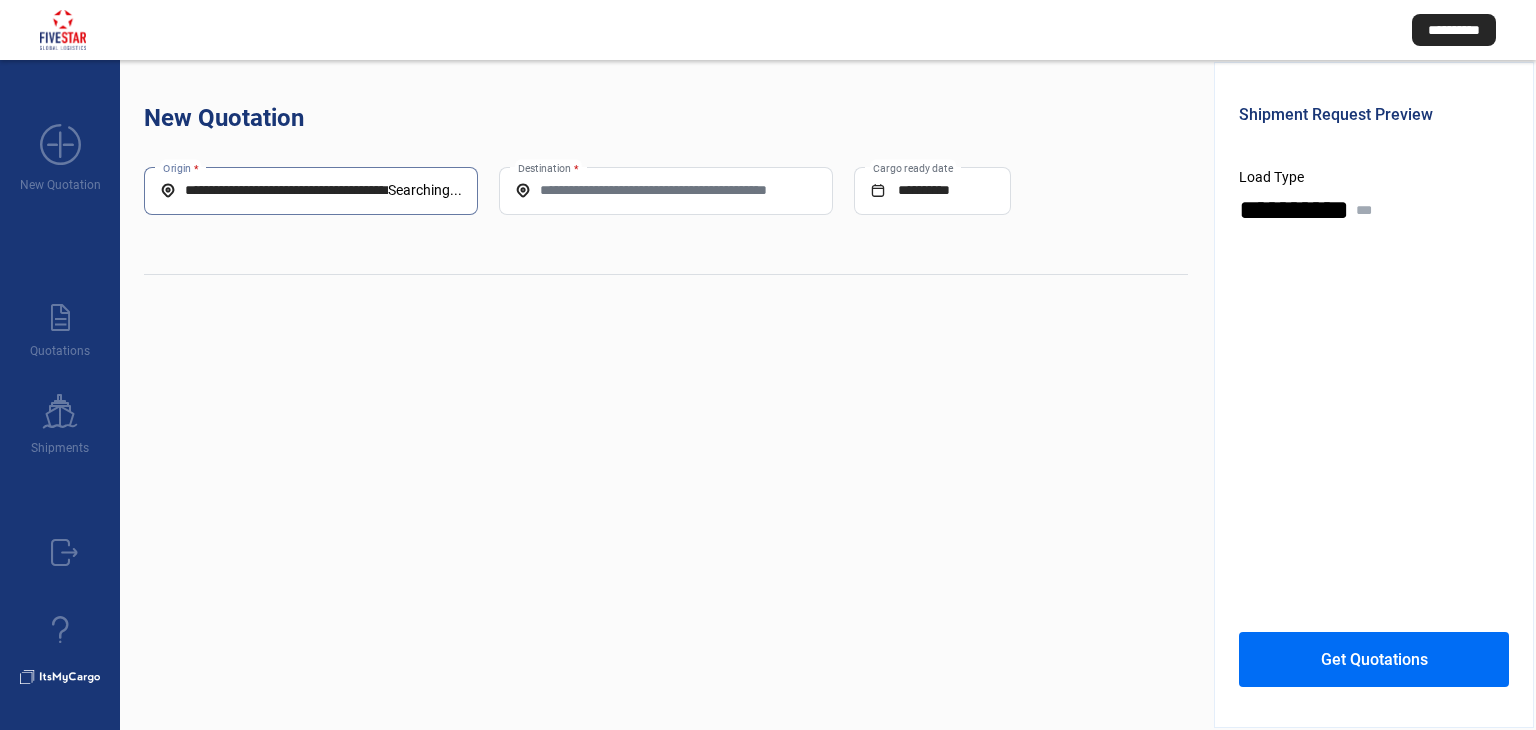 type on "**********" 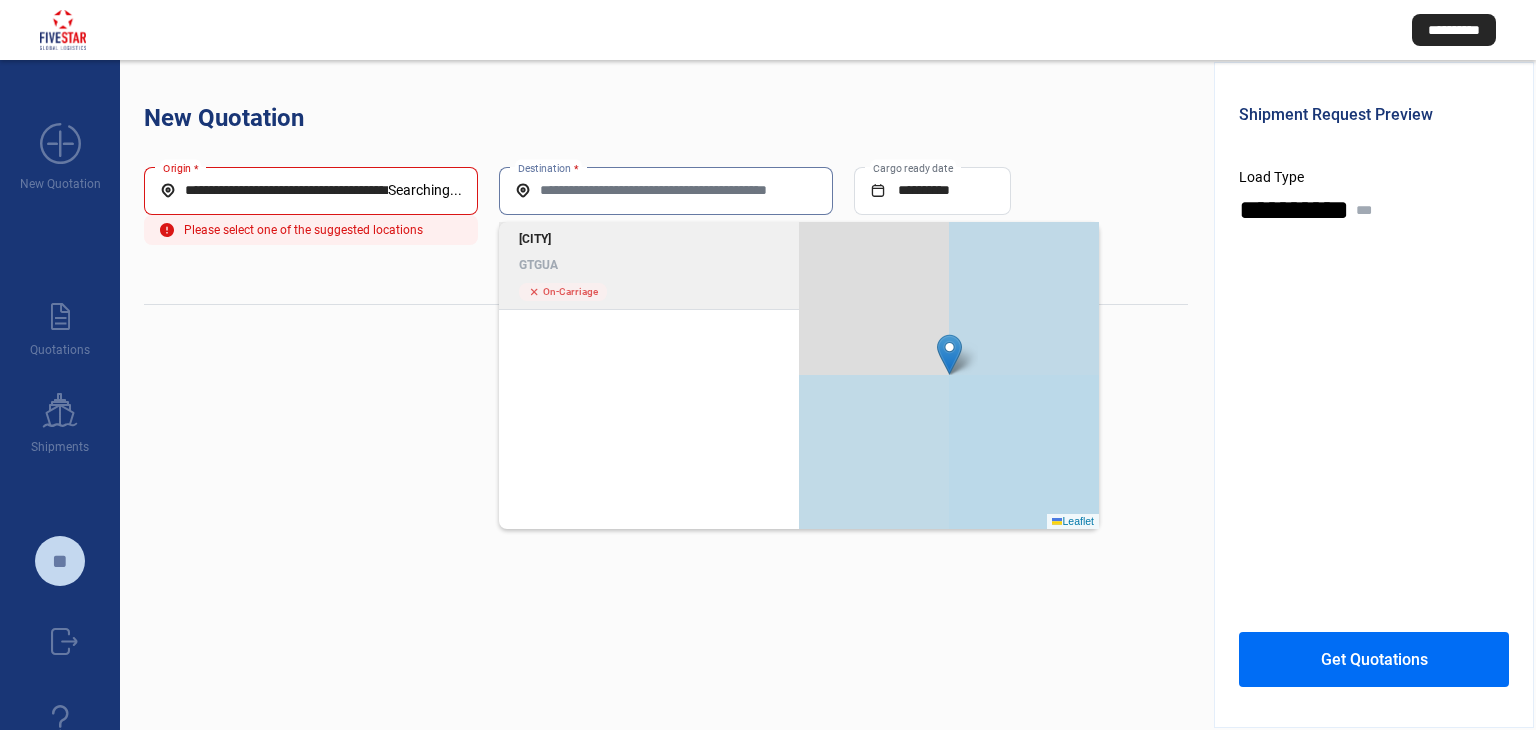 click on "GTGUA" 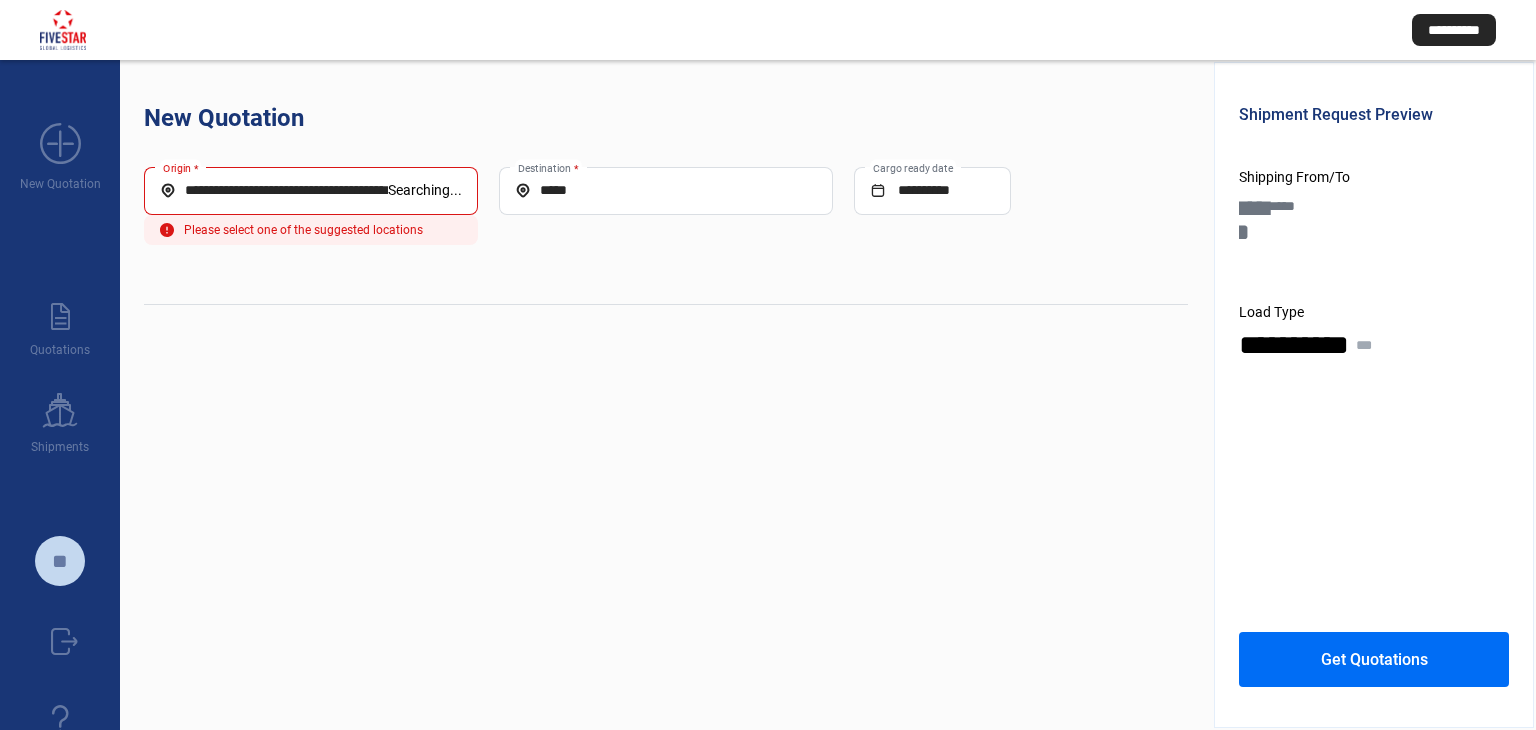 click on "**********" at bounding box center (274, 190) 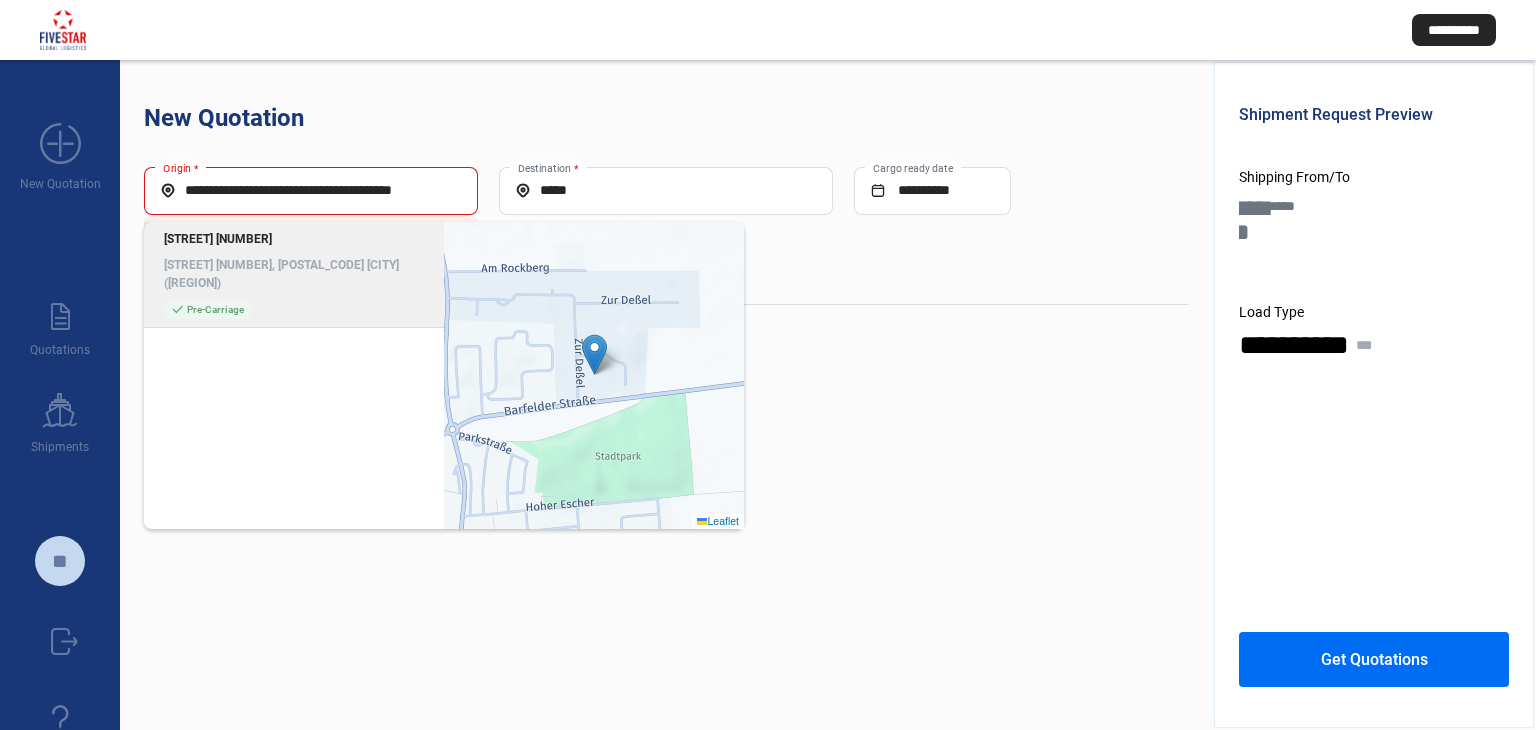 click on "Zur Deßel 1 Zur Deßel 1, 31028 Gronau (Leine), Germany check_mark  Pre-Carriage" 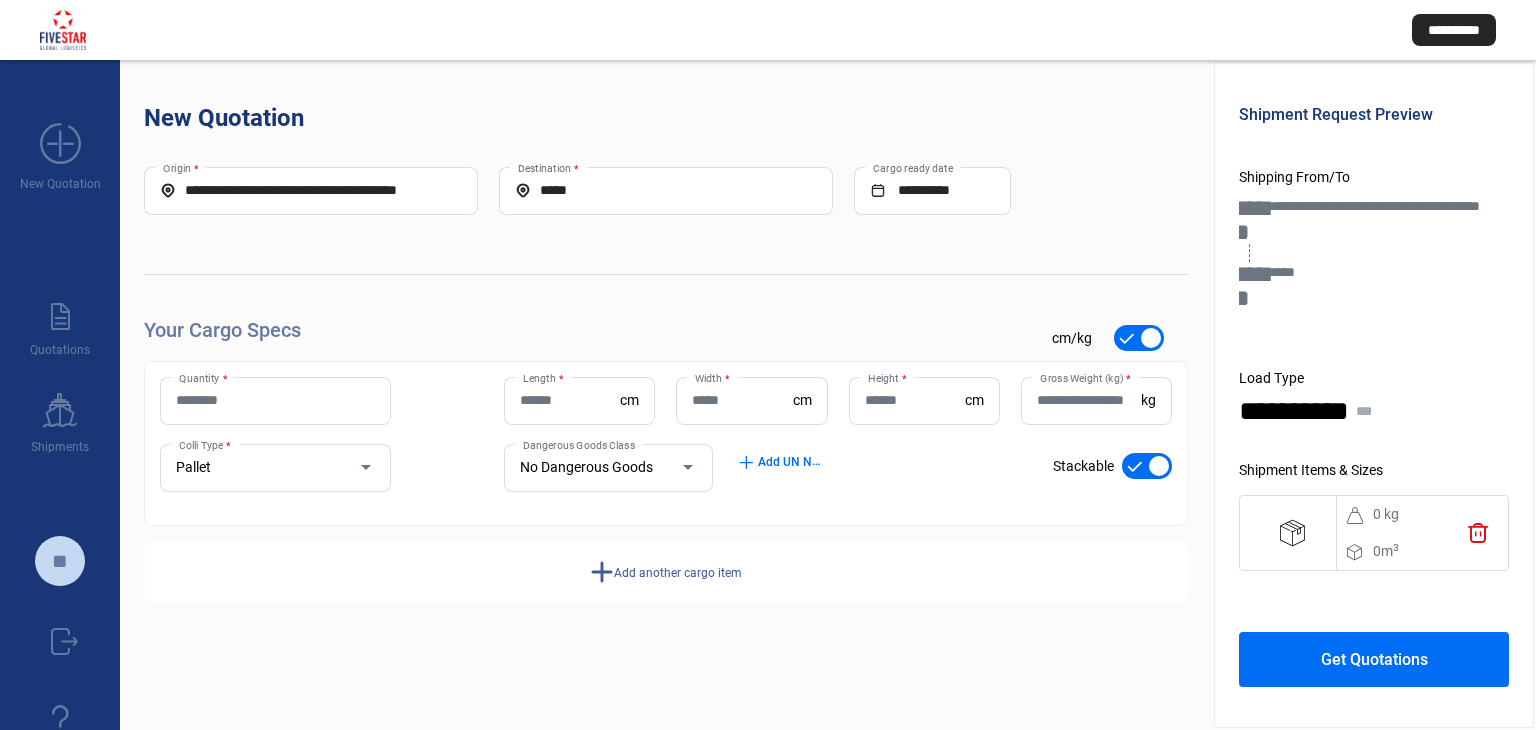 click on "Quantity *" at bounding box center (275, 400) 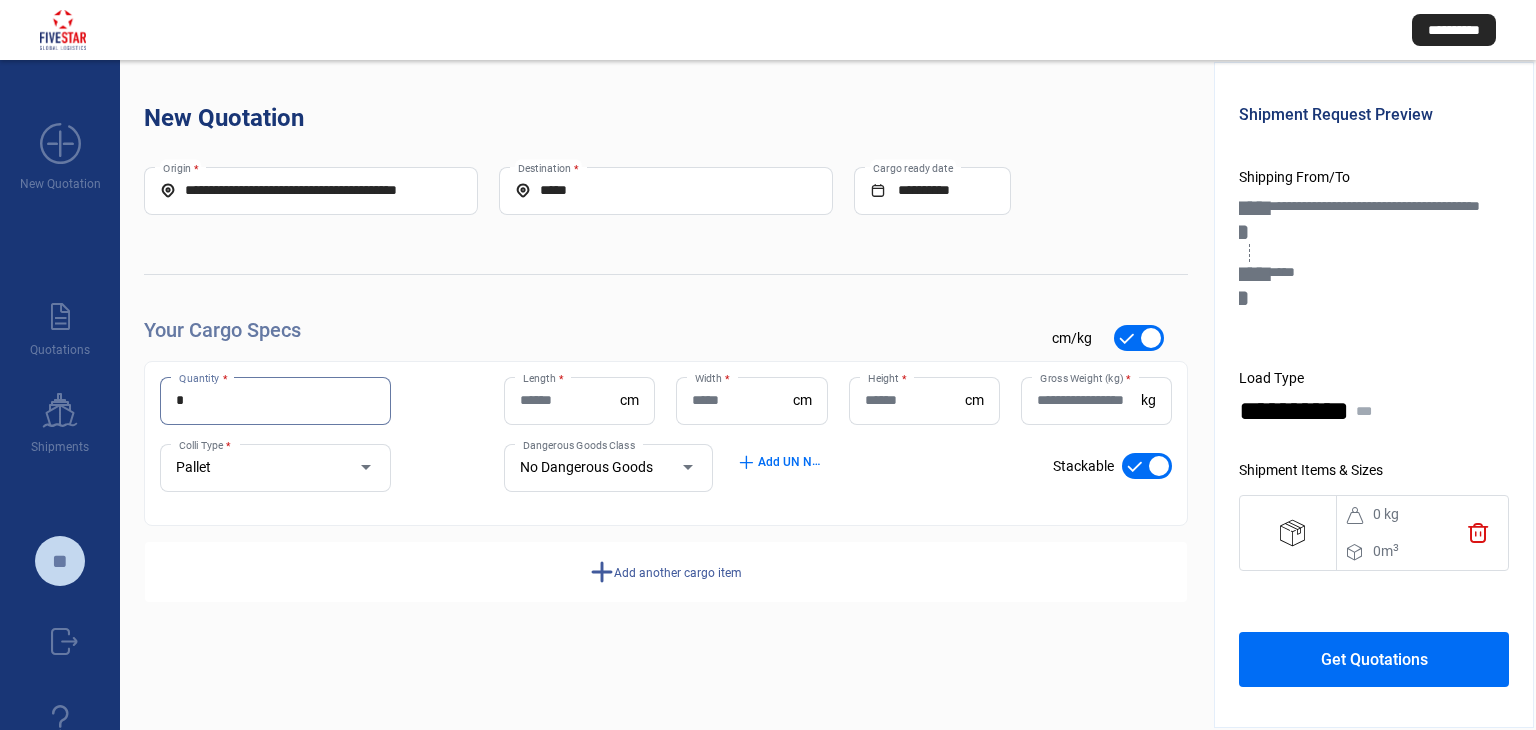 type on "*" 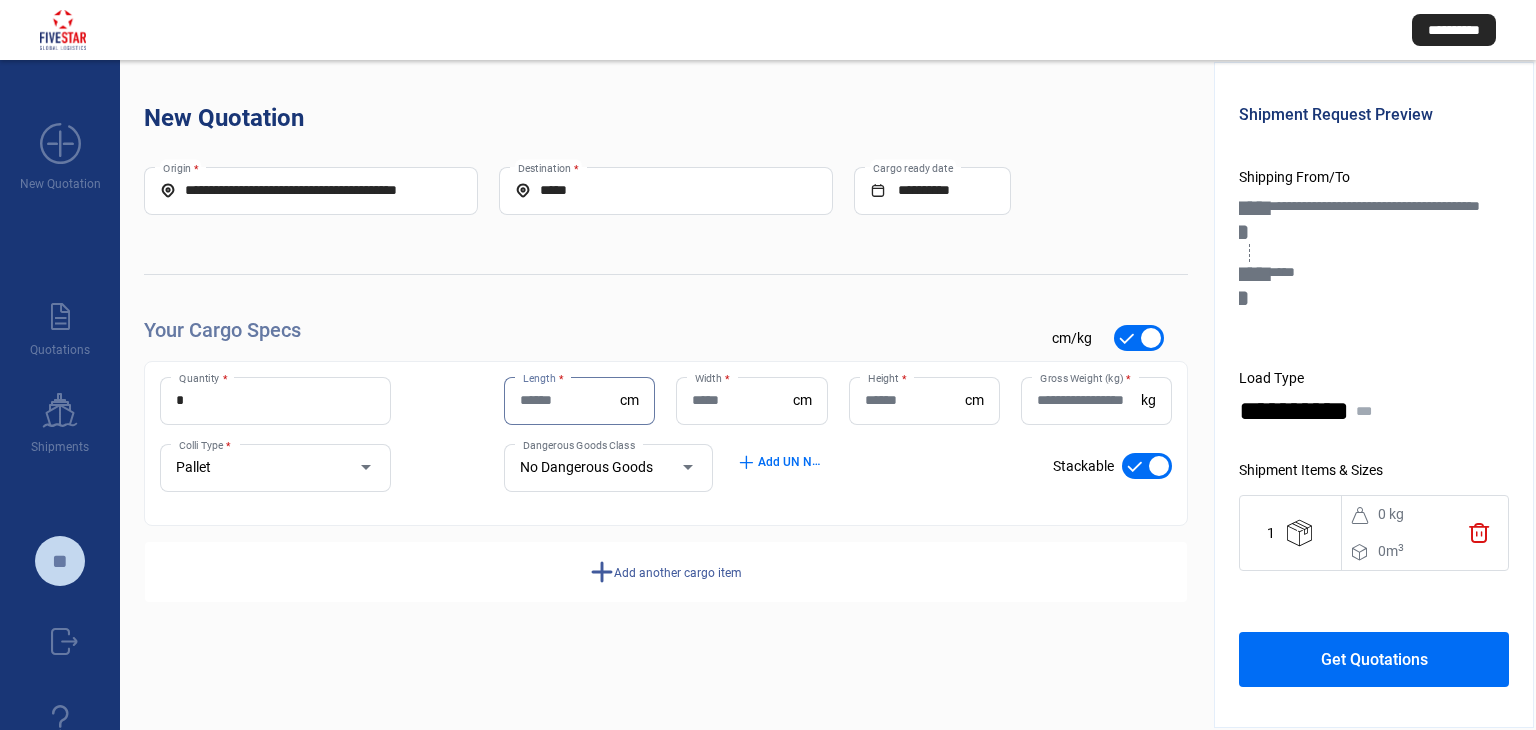 click on "Length  *" at bounding box center (570, 400) 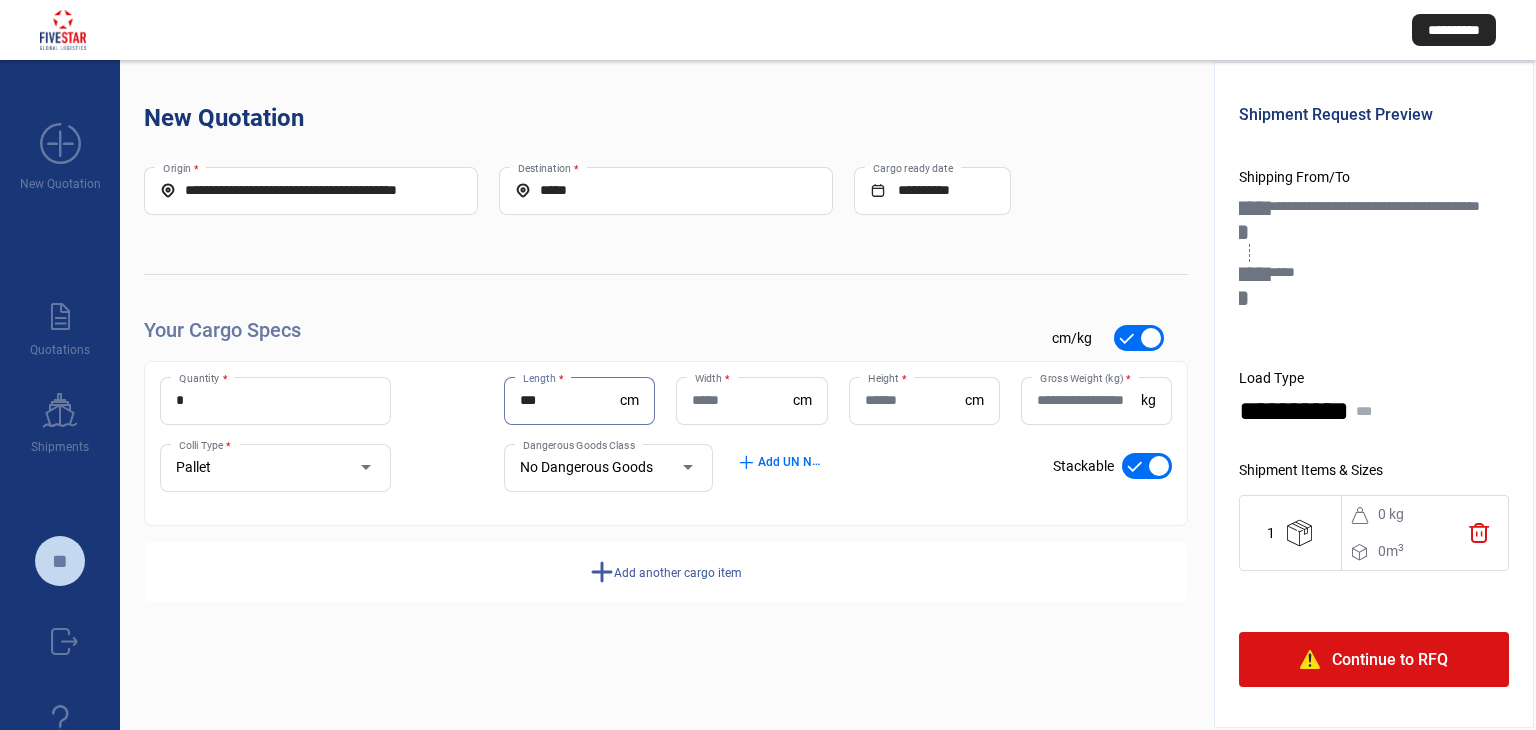 type on "***" 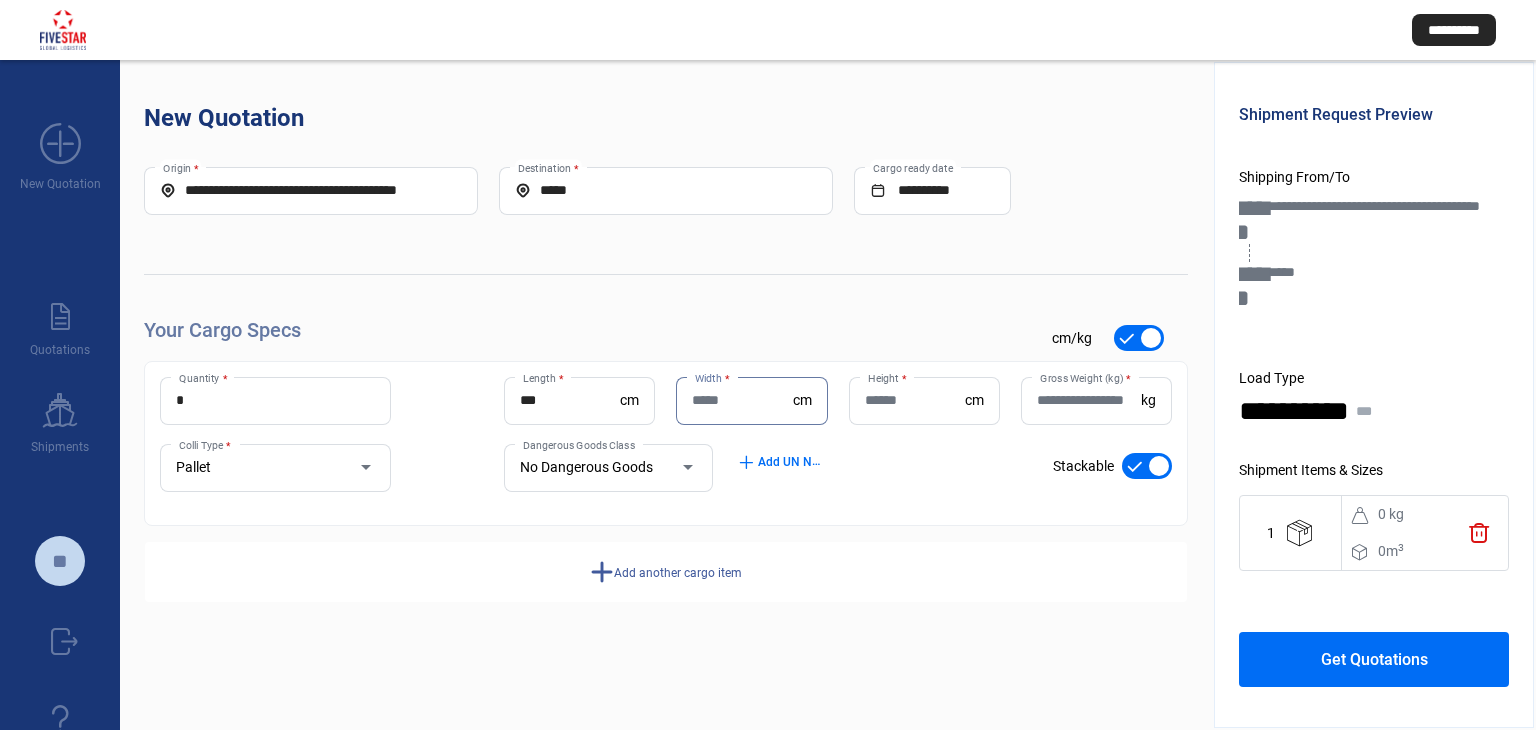 click on "Gross Weight (kg)  *" at bounding box center [1089, 400] 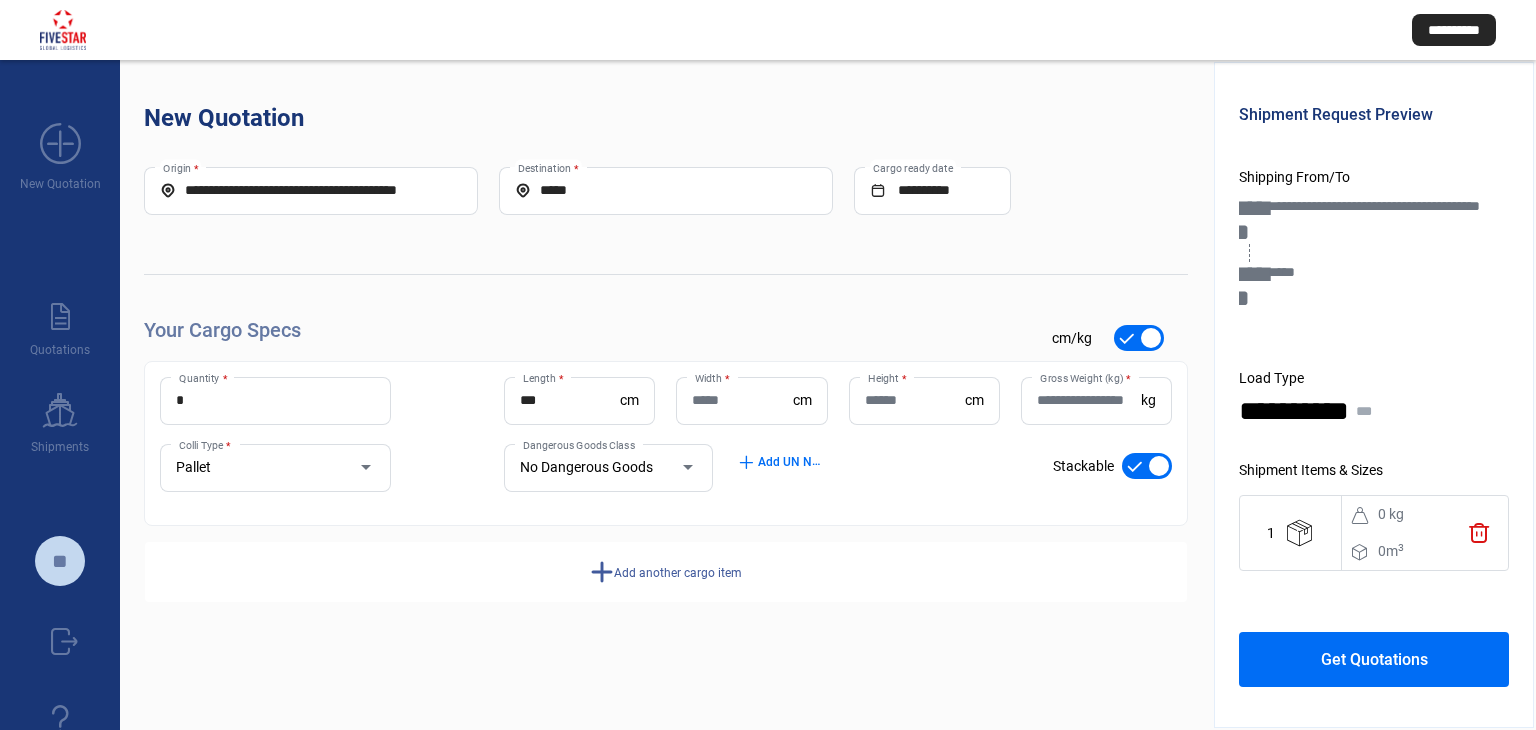 click on "Width  *" at bounding box center (742, 400) 